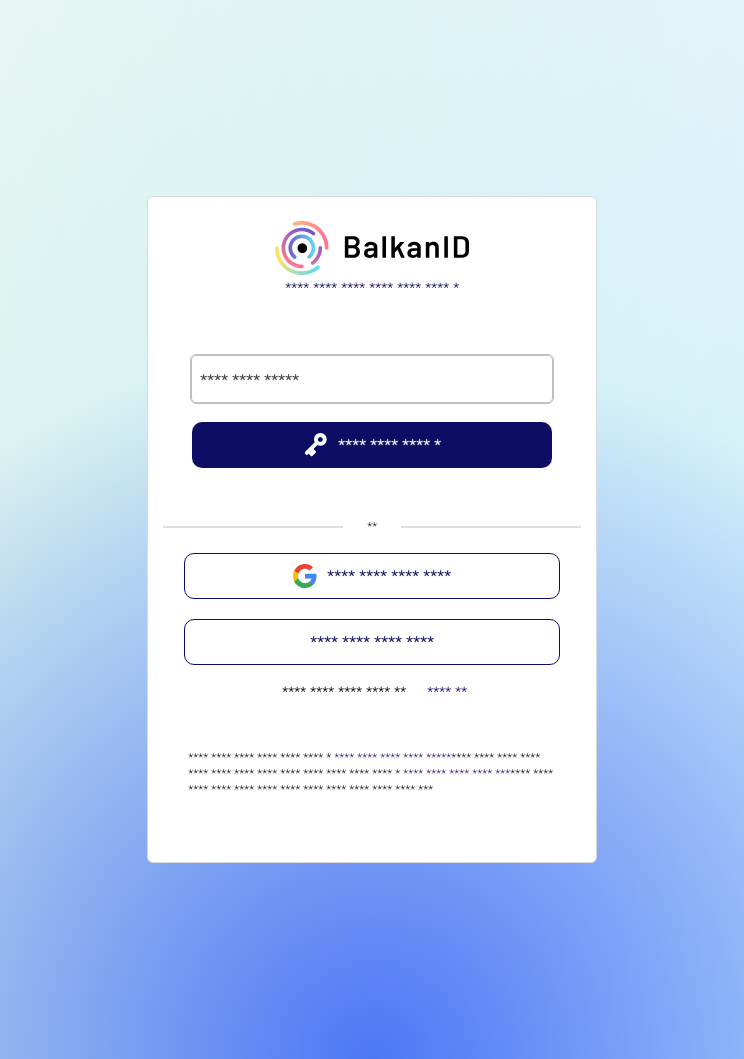 scroll, scrollTop: 31, scrollLeft: 0, axis: vertical 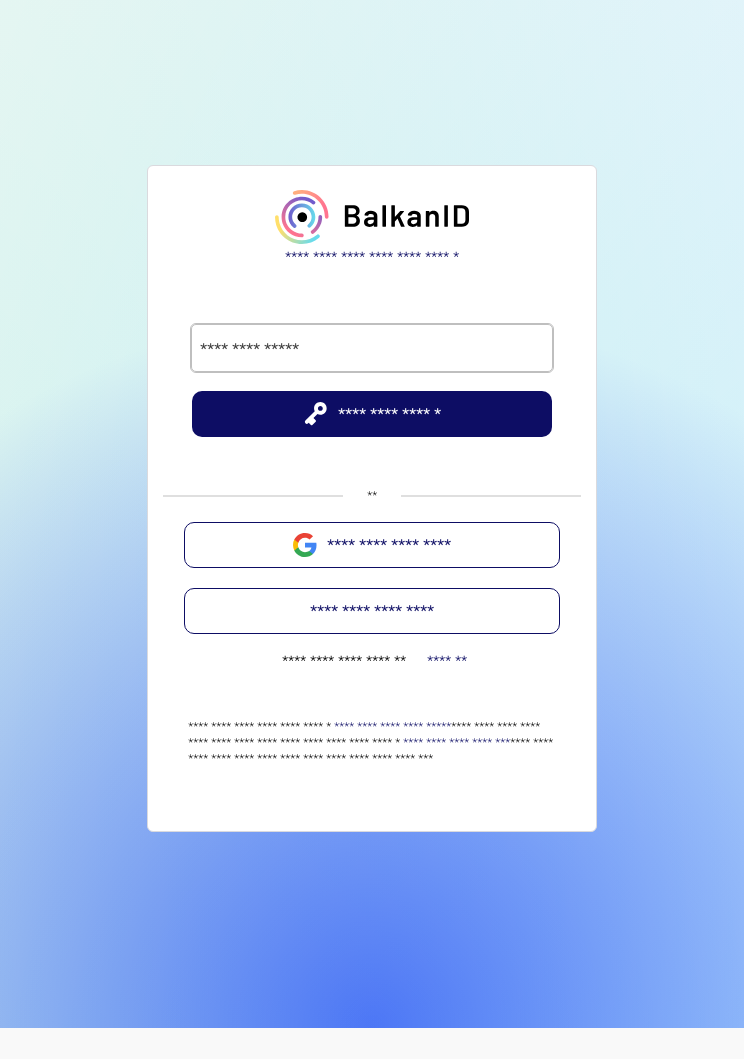 click at bounding box center [372, 545] 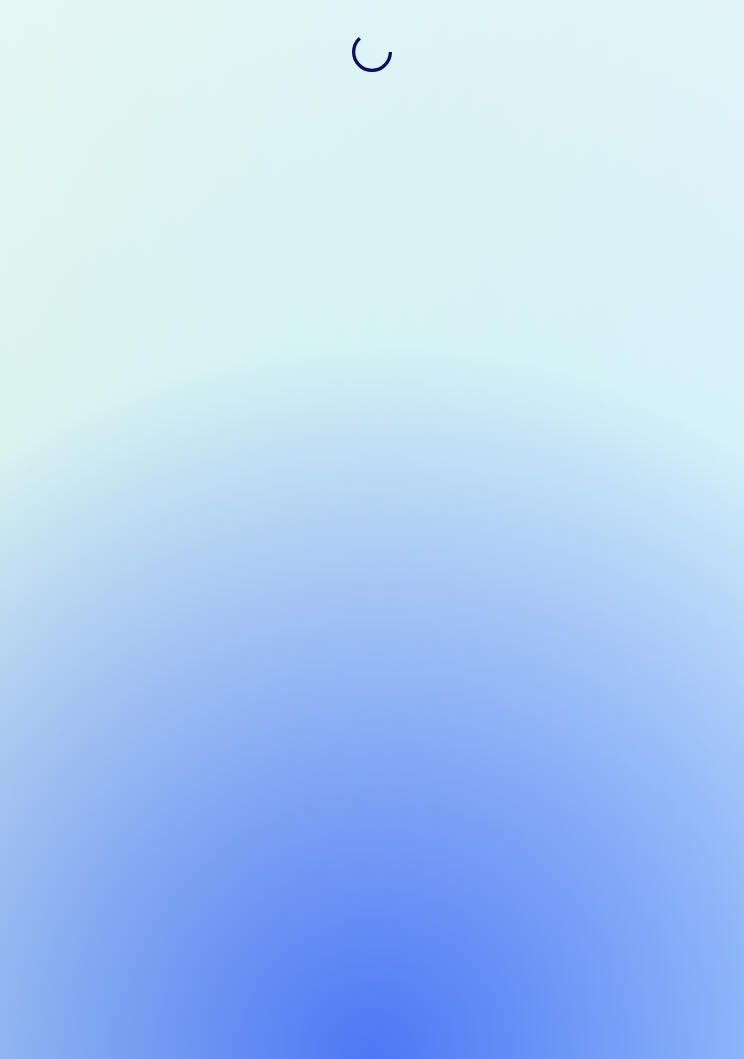 scroll, scrollTop: 0, scrollLeft: 0, axis: both 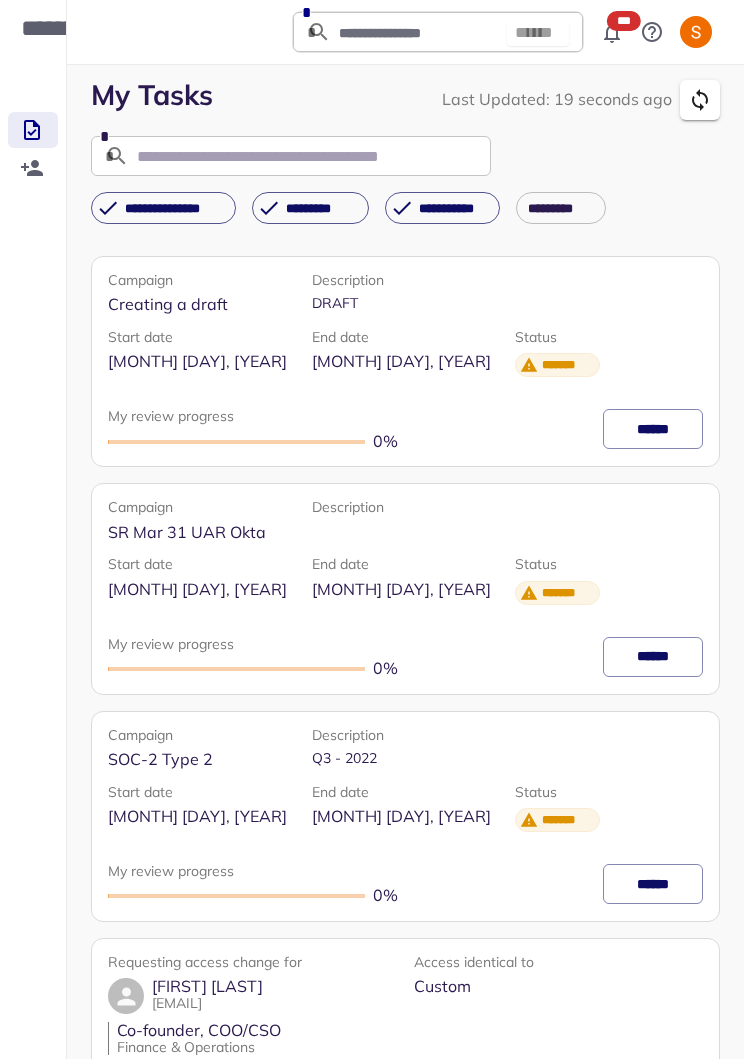 click on "**********" at bounding box center (33, 28) 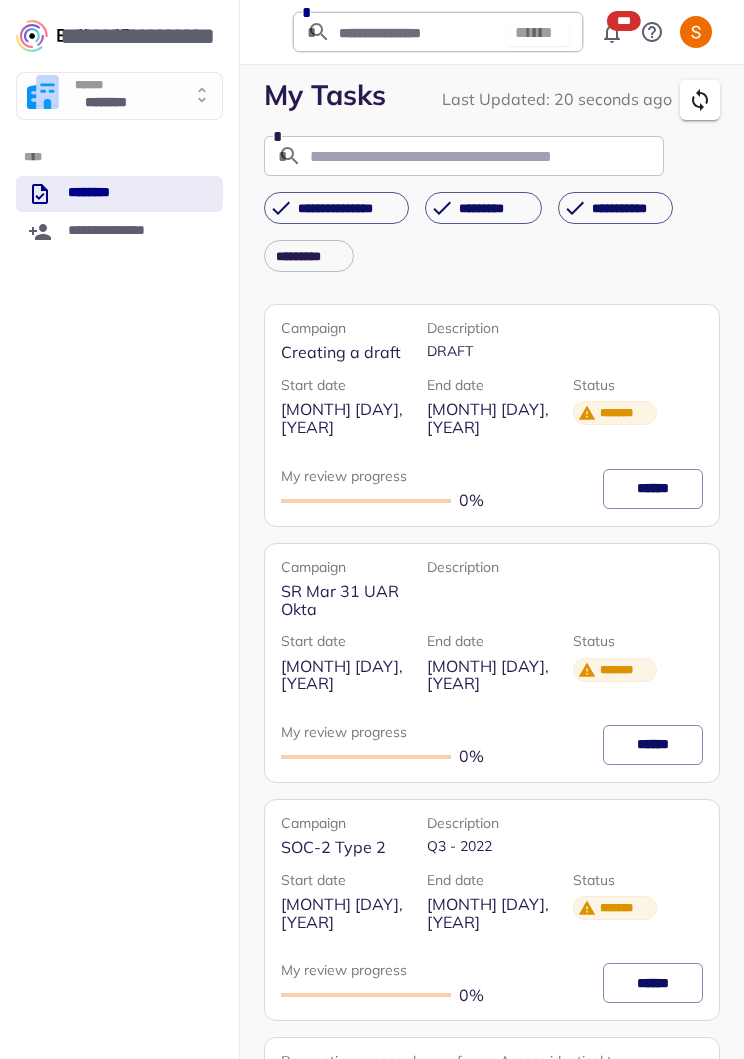 click on "****** ********" at bounding box center [119, 96] 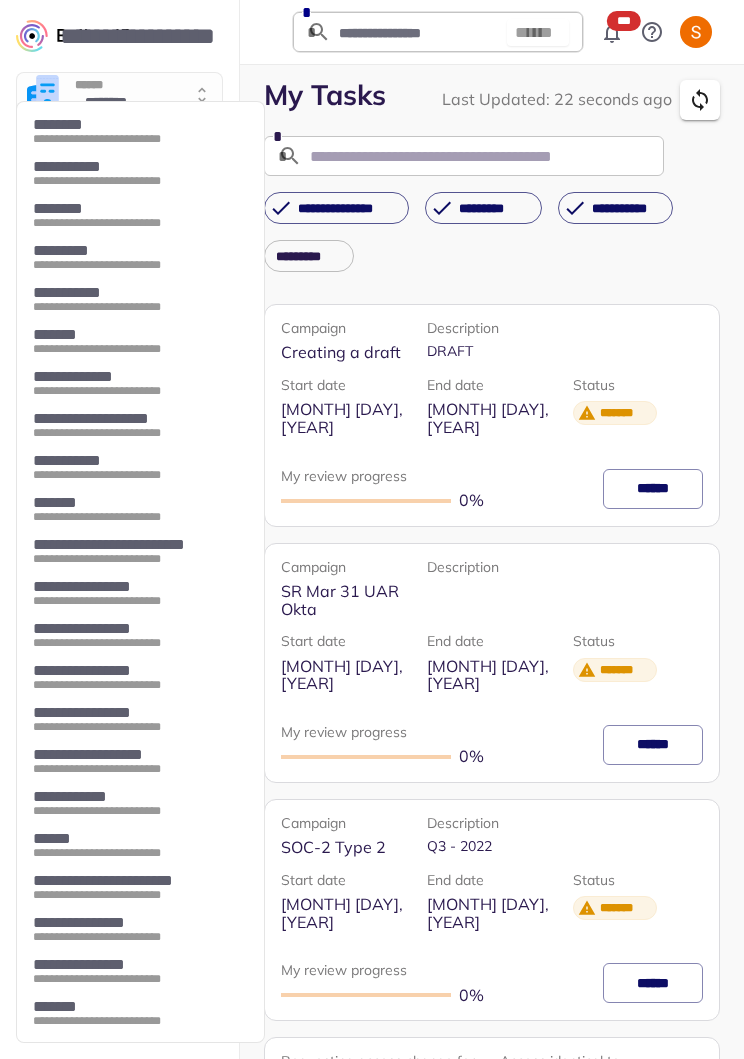 click on "**********" at bounding box center [140, 635] 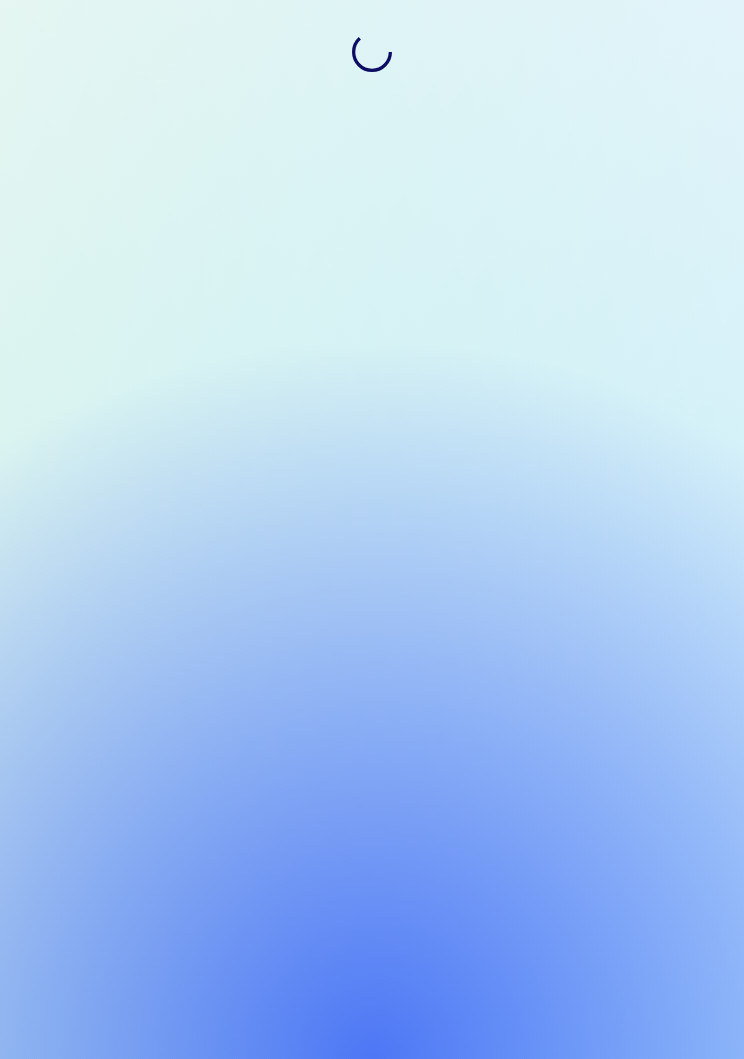 scroll, scrollTop: 0, scrollLeft: 0, axis: both 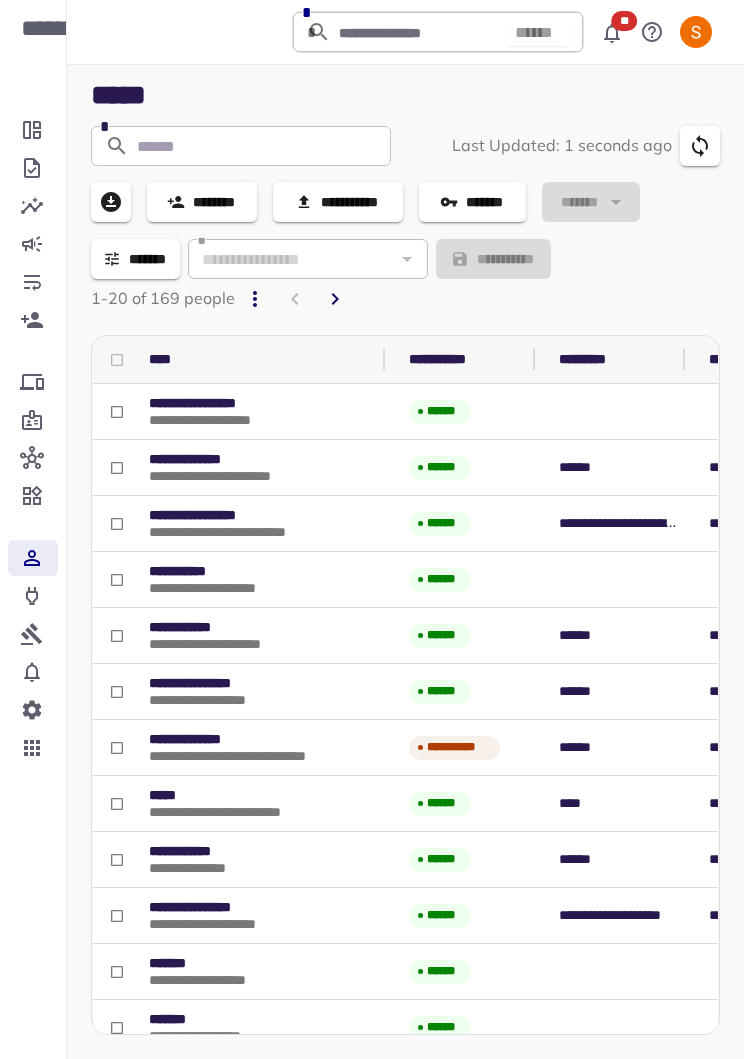 click on "**********" at bounding box center [33, 28] 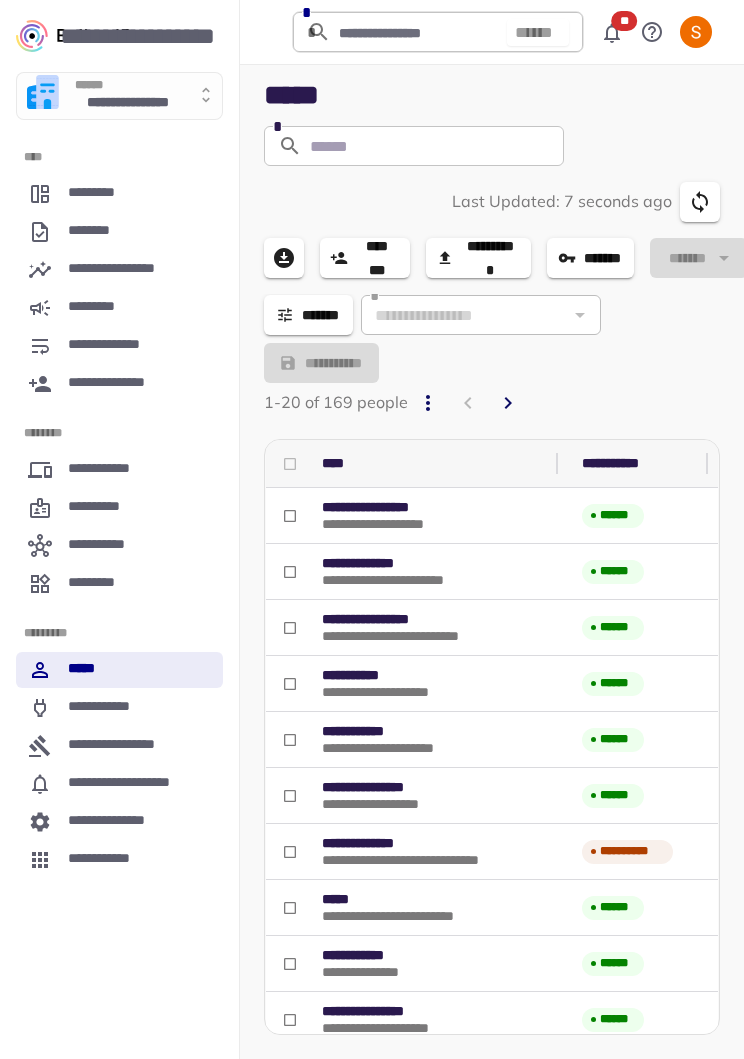 click on "**********" at bounding box center (127, 104) 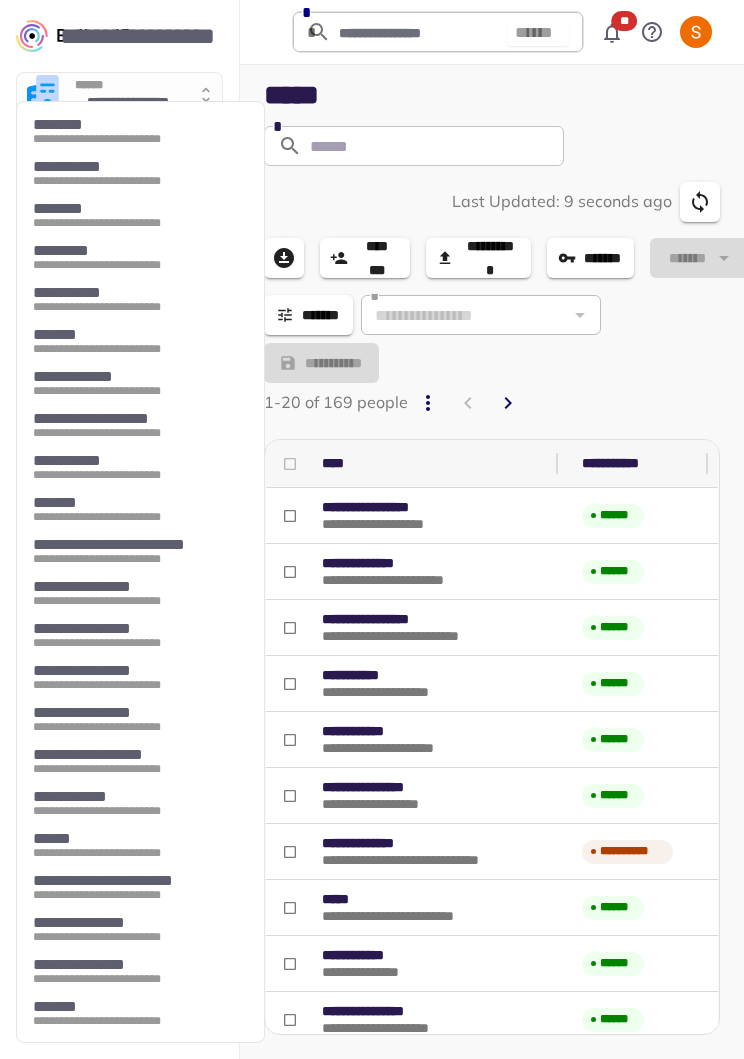 click on "**********" at bounding box center (135, 559) 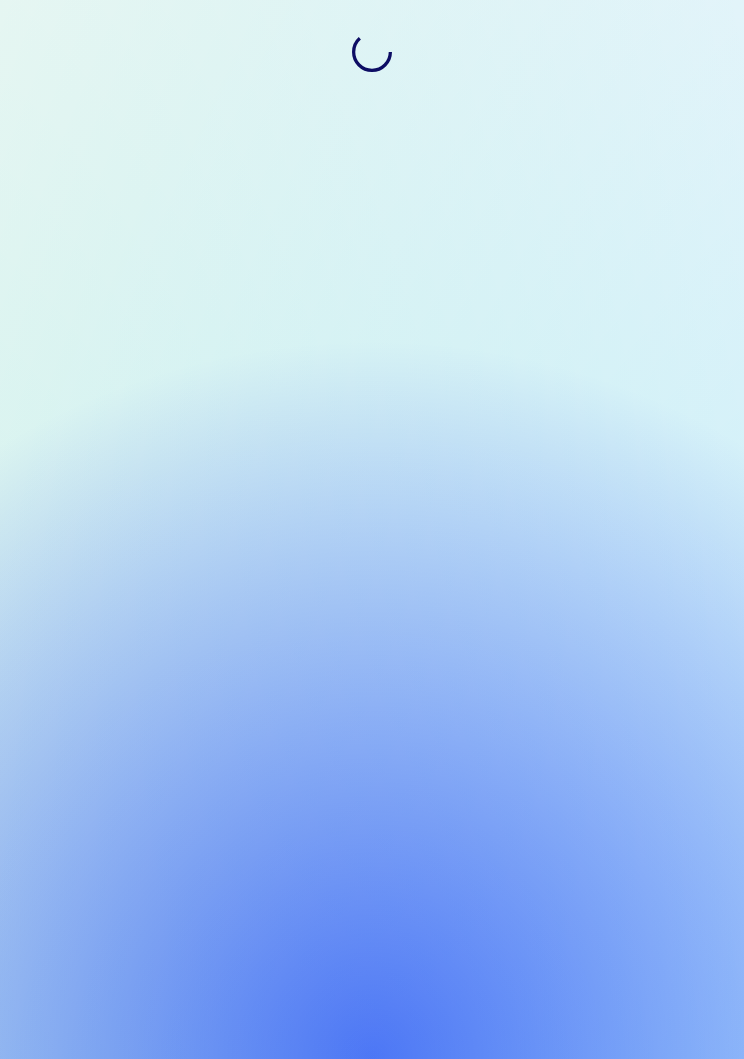 scroll, scrollTop: 0, scrollLeft: 0, axis: both 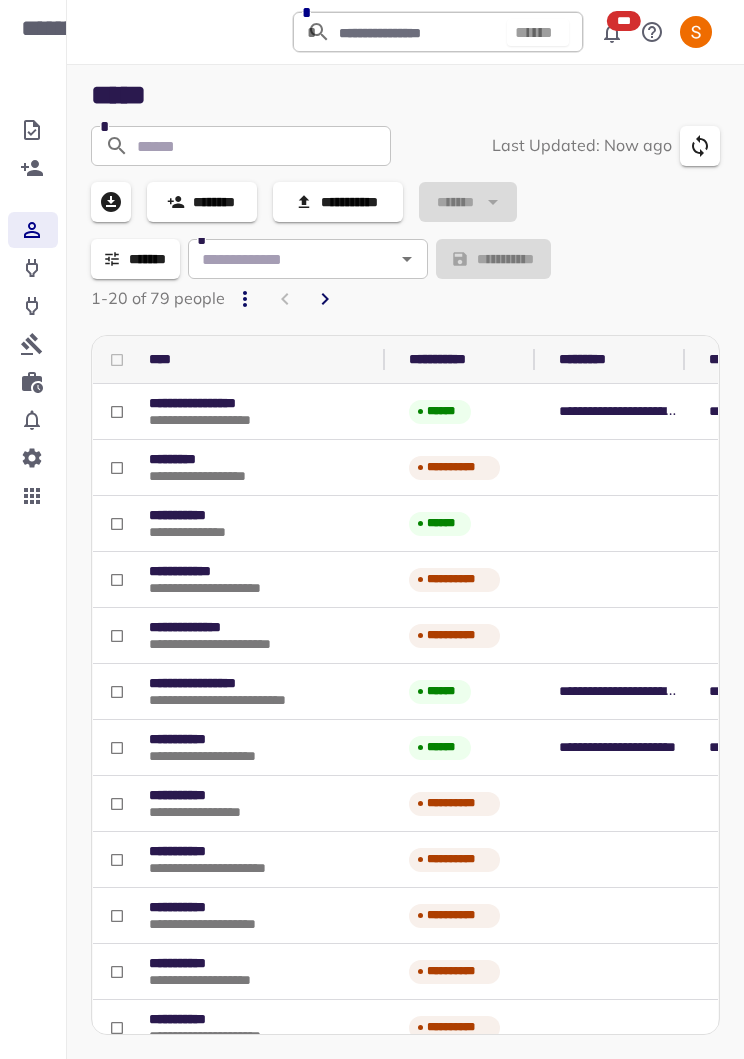 click on "**********" at bounding box center [33, 28] 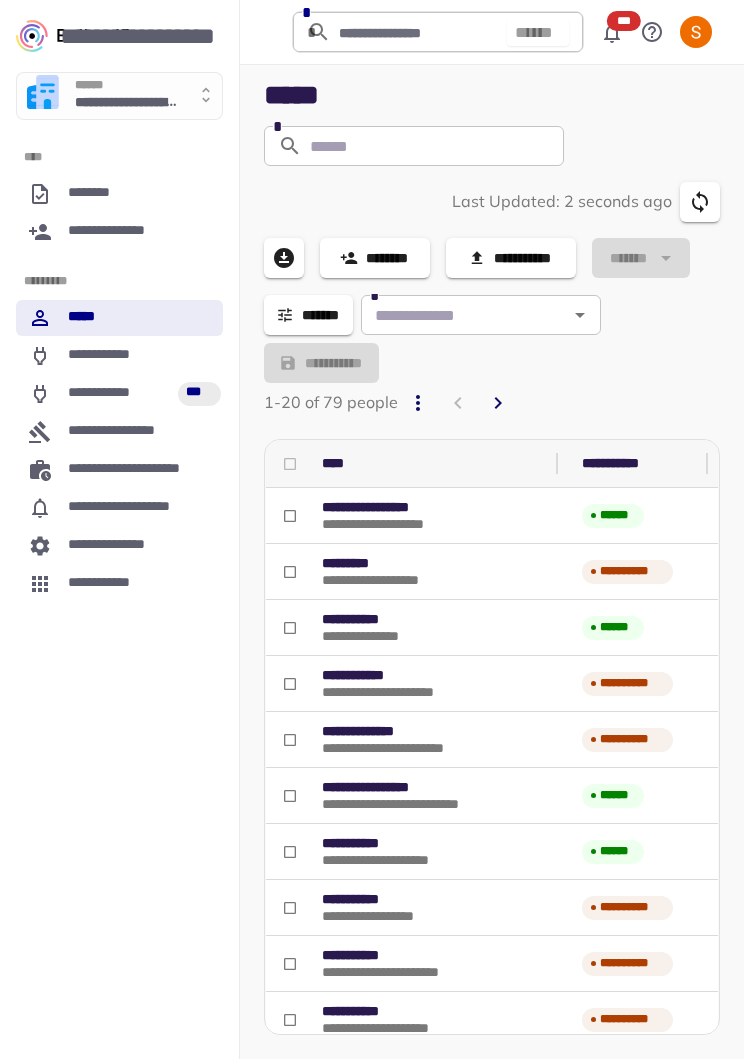 click on "**********" at bounding box center (119, 470) 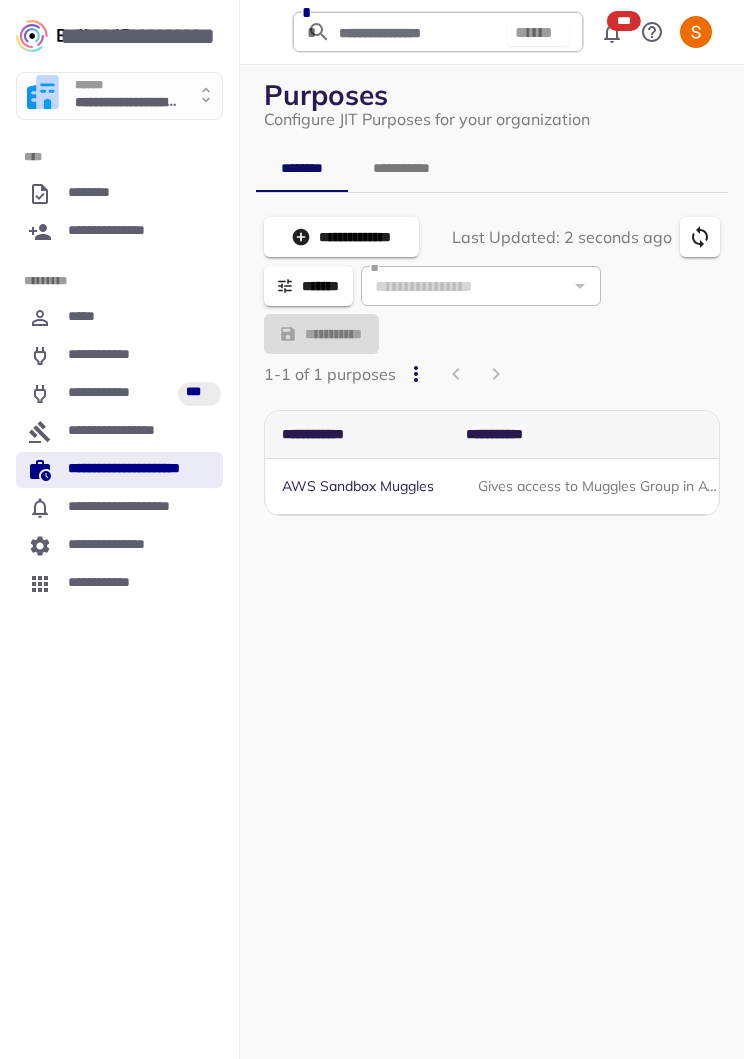 click on "**********" at bounding box center (341, 237) 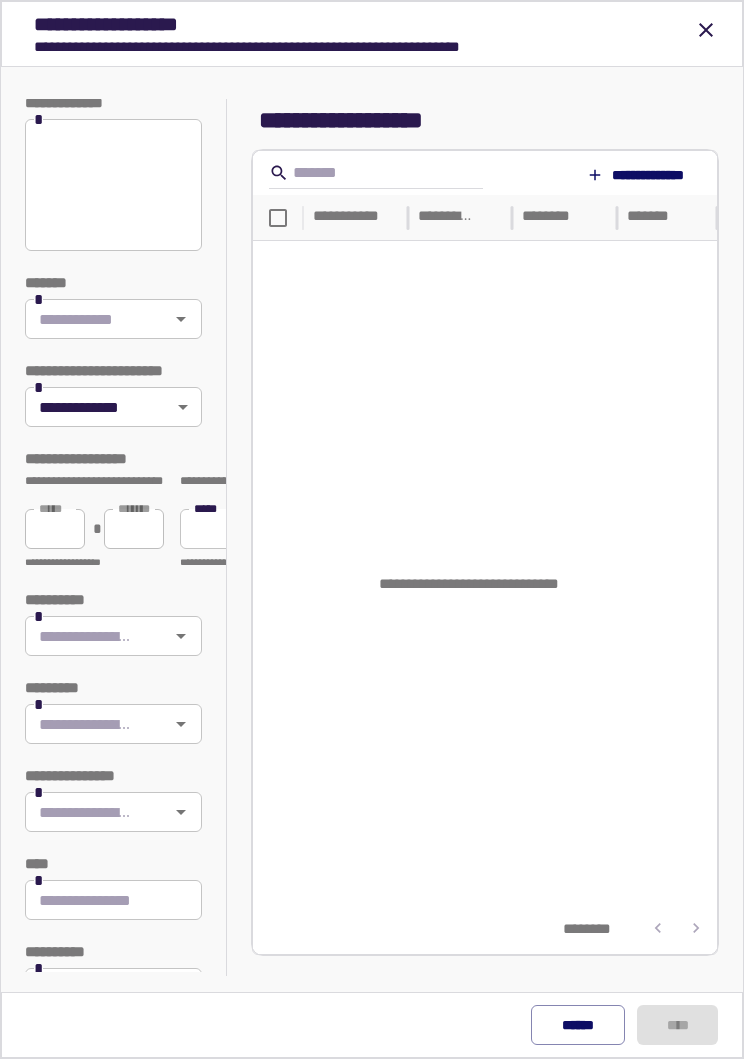 scroll, scrollTop: 126, scrollLeft: 0, axis: vertical 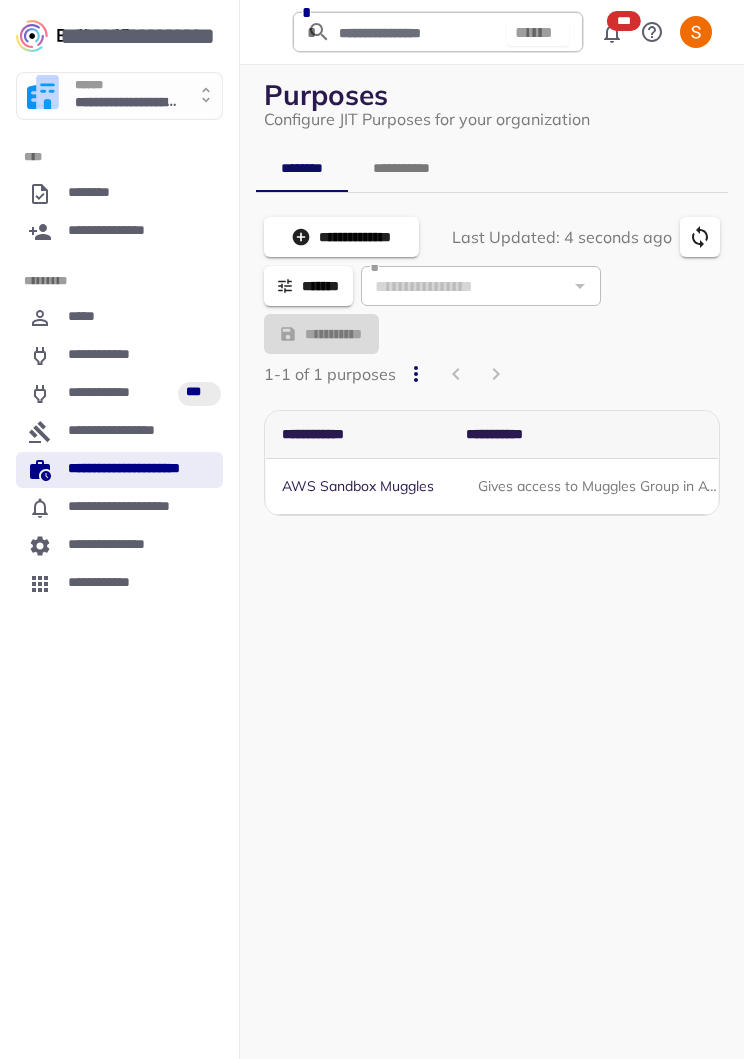 click on "**********" at bounding box center [118, 232] 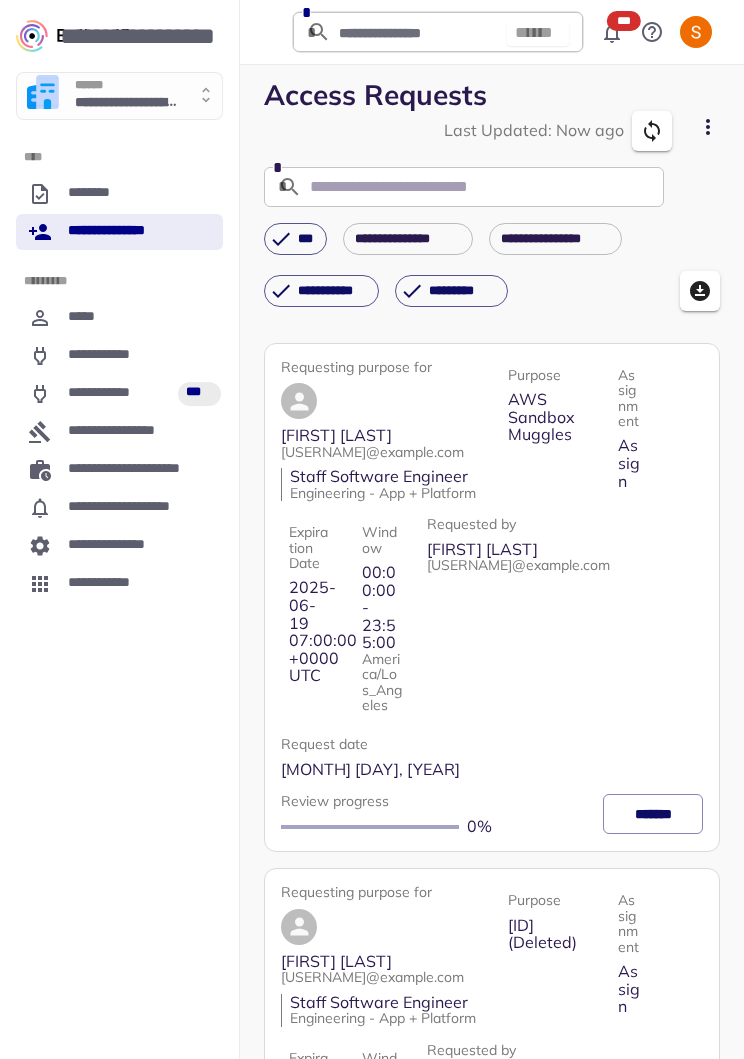 click 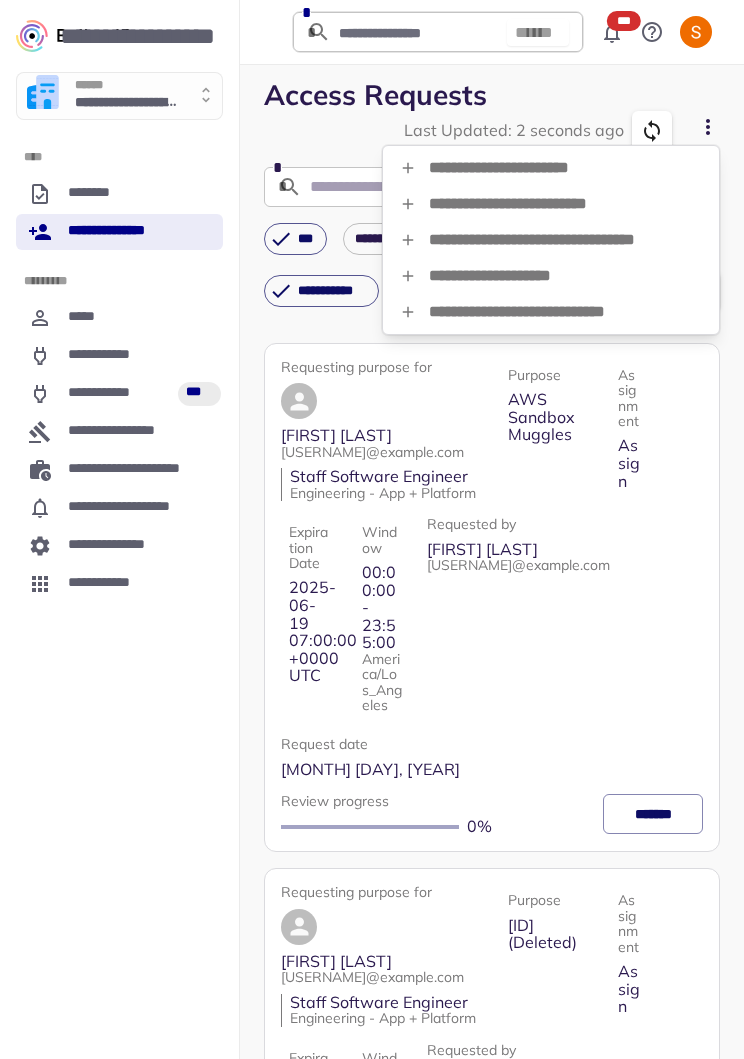 click on "**********" at bounding box center [551, 204] 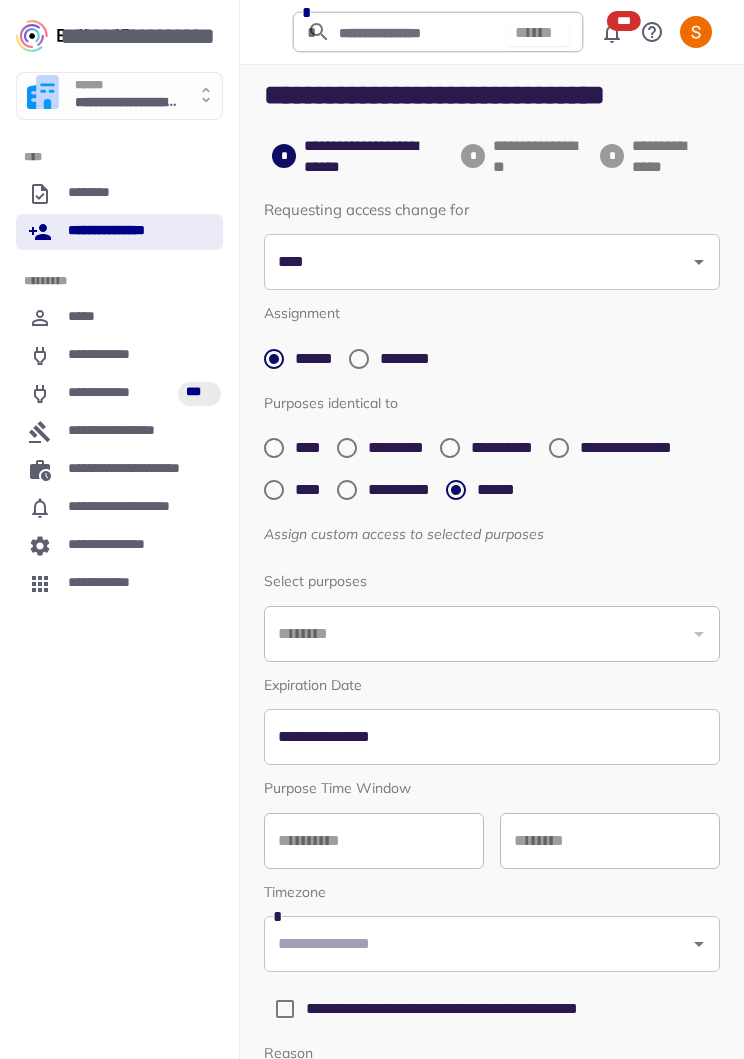 type on "**********" 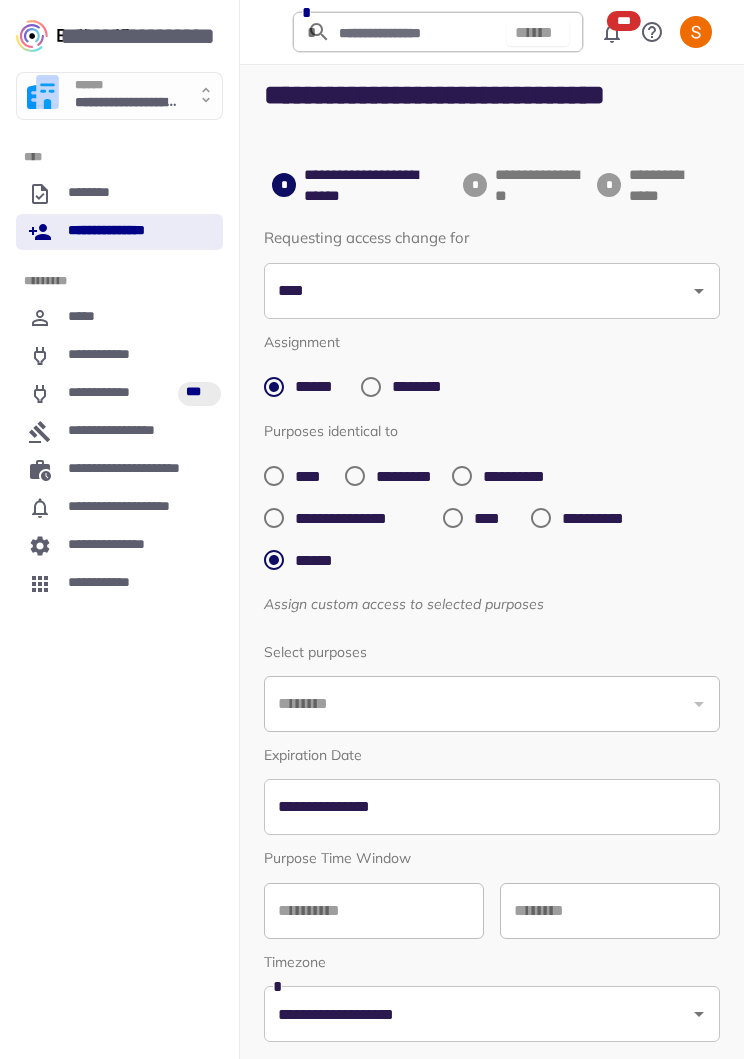 click on "**********" at bounding box center (576, 518) 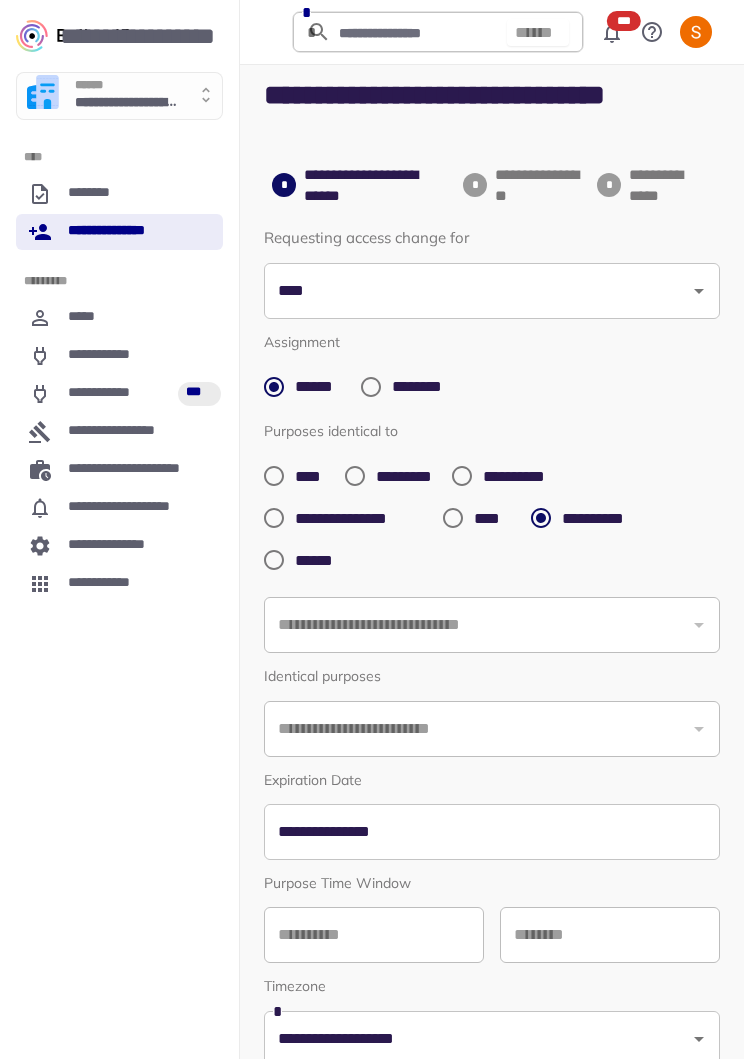 click on "****" at bounding box center (477, 291) 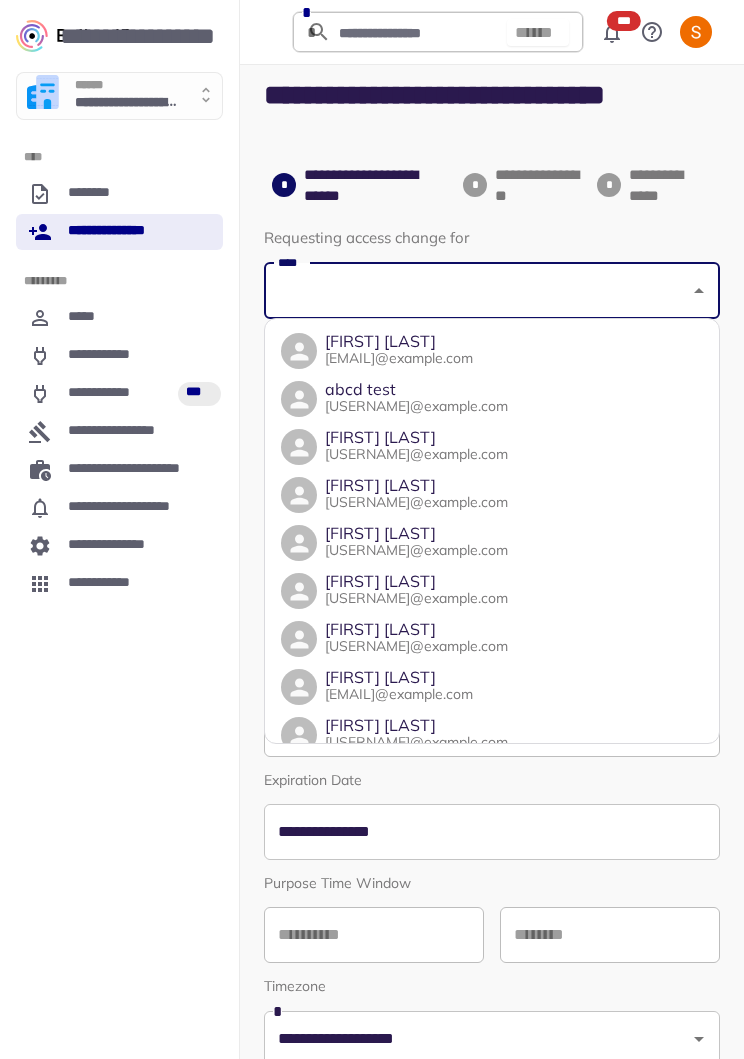 click on "Aakaash Saravanan aakaash.ss@balkan.id" at bounding box center (492, 351) 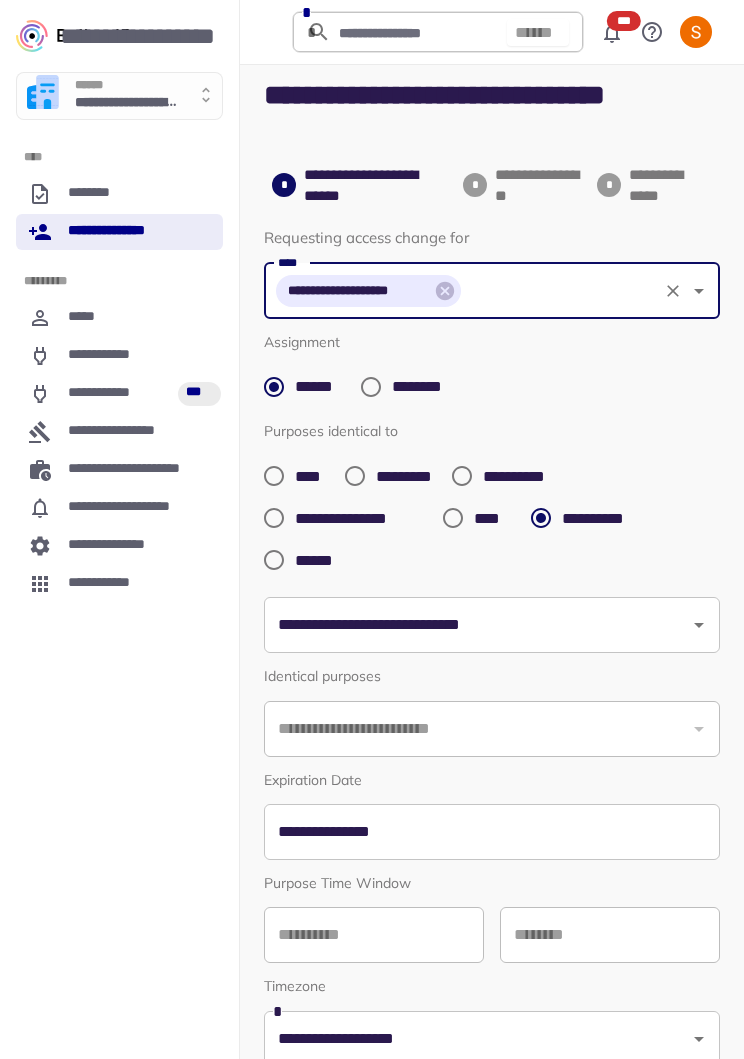 click on "**********" at bounding box center (119, 356) 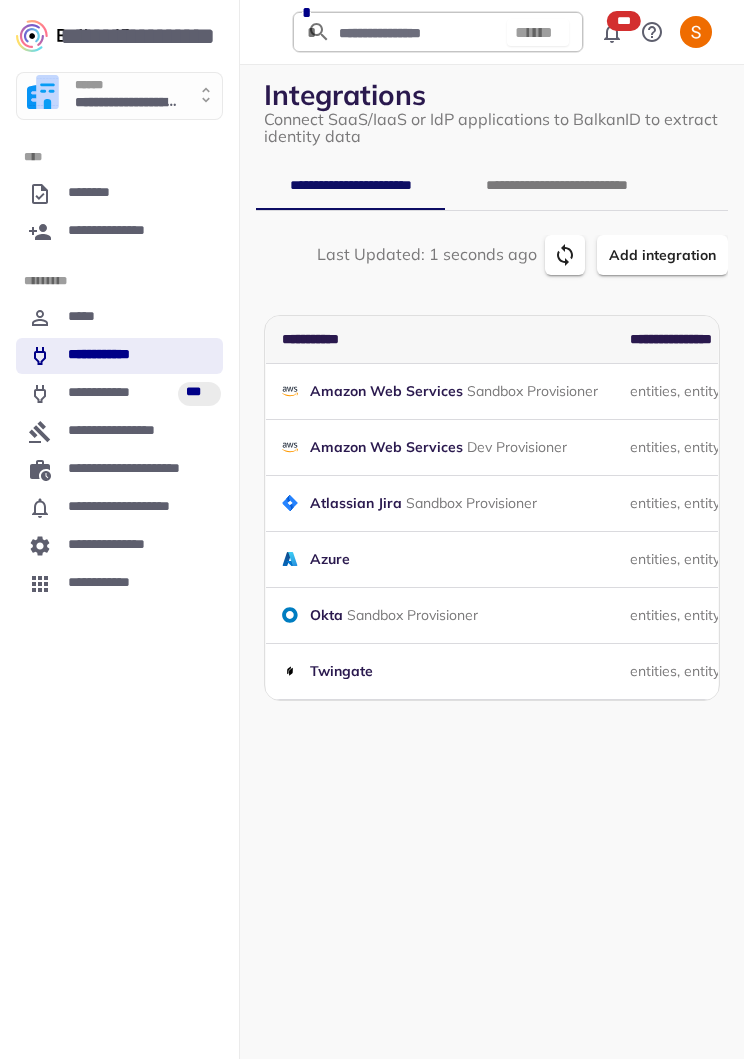 click on "**********" at bounding box center (119, 394) 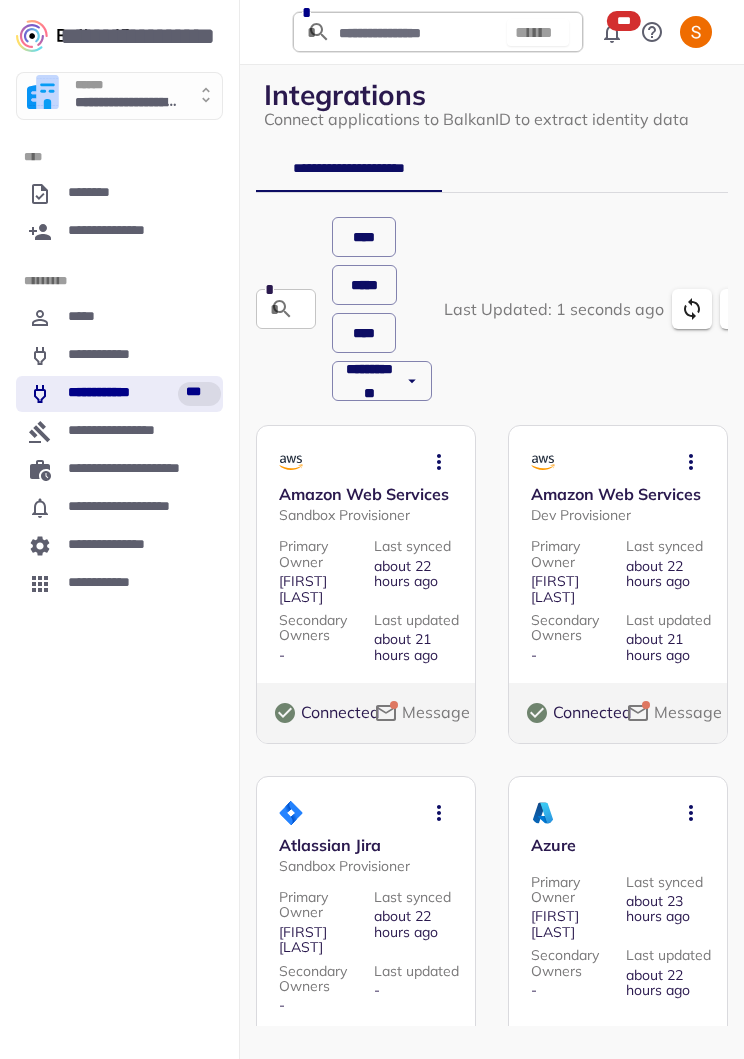 click on "Amazon Web Services Sandbox Provisioner Primary Owner Ankush Deep Last synced about 22 hours ago Secondary Owners - Last updated about 21 hours ago" at bounding box center [366, 554] 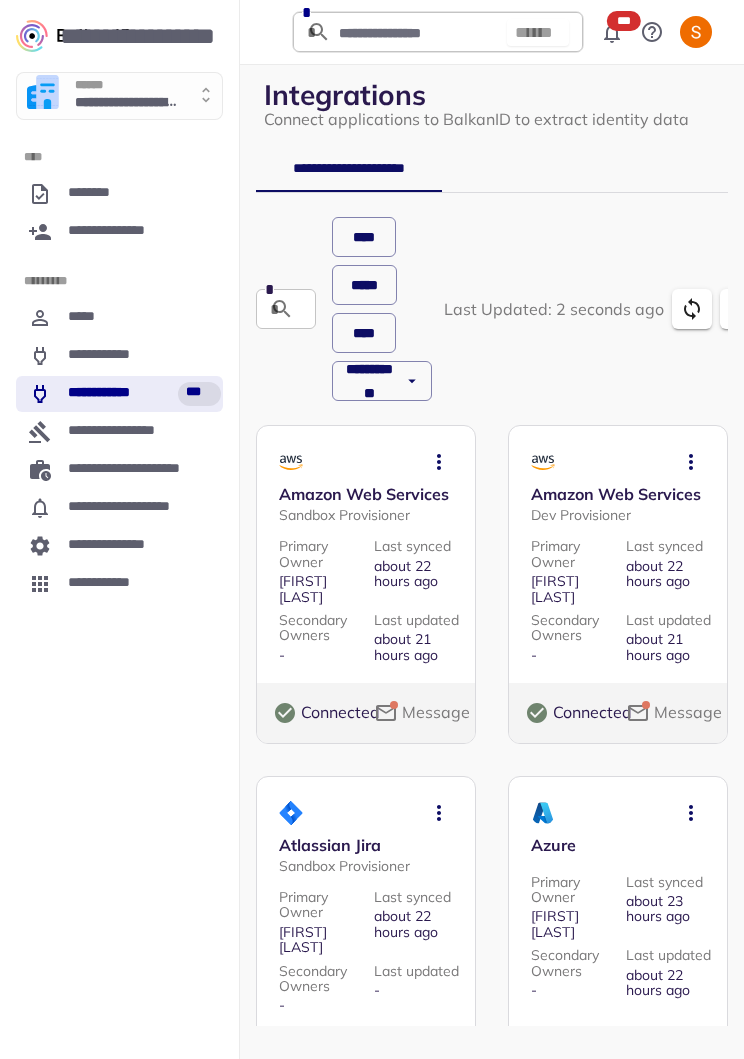click at bounding box center [439, 462] 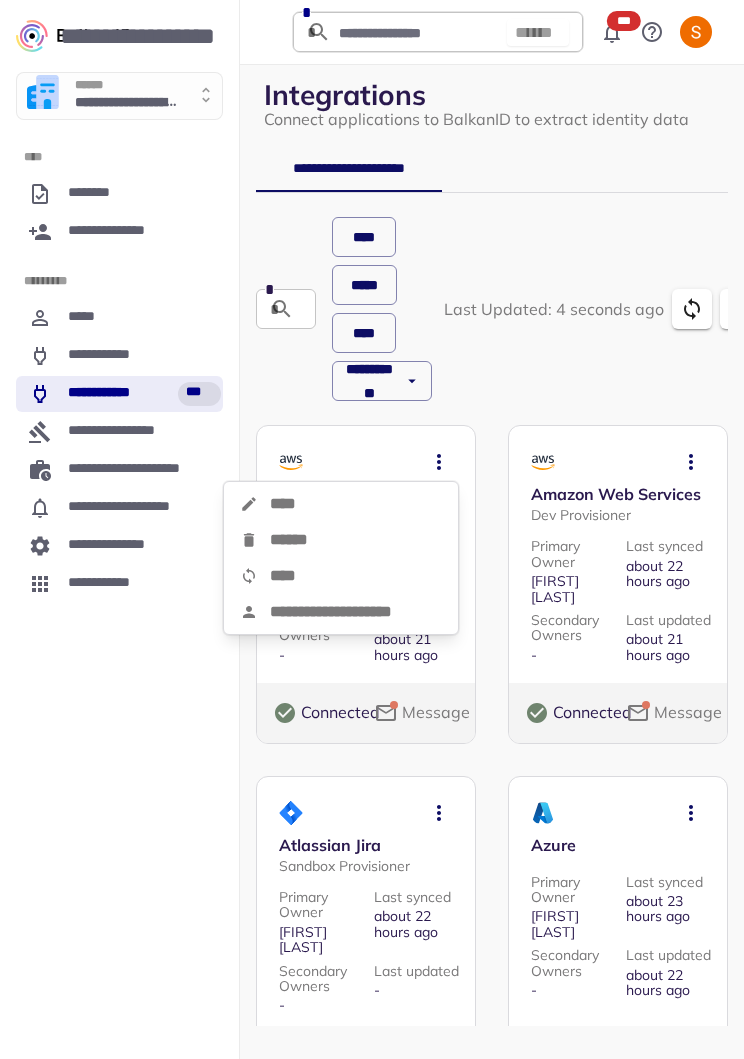 click at bounding box center (372, 529) 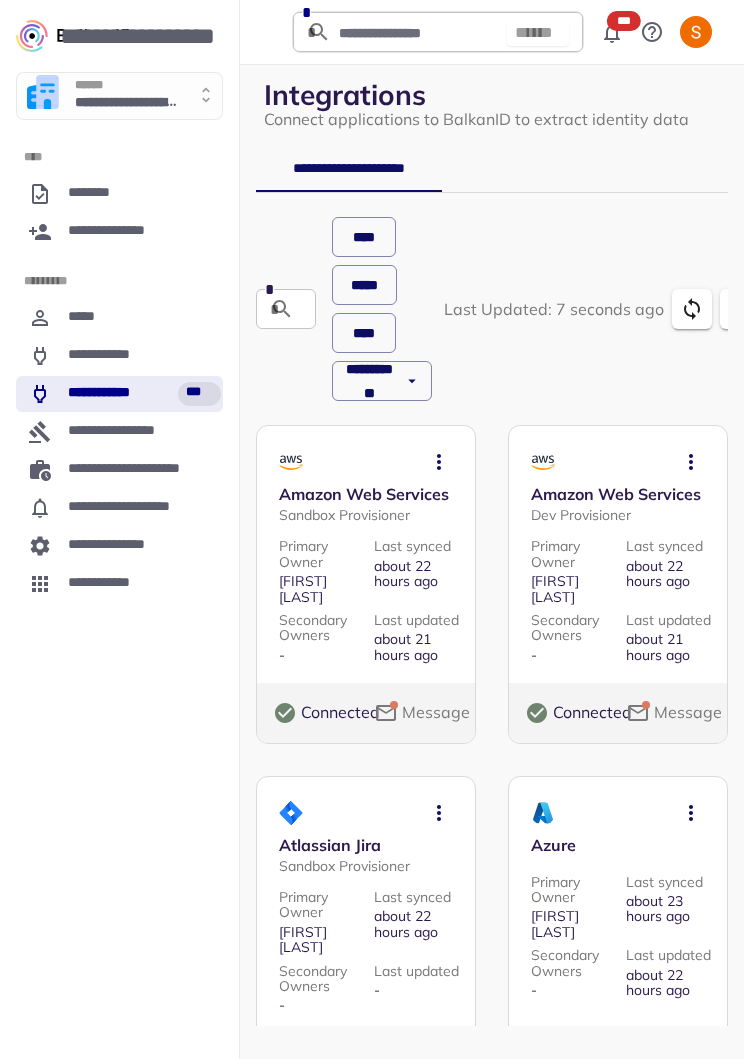click at bounding box center (439, 462) 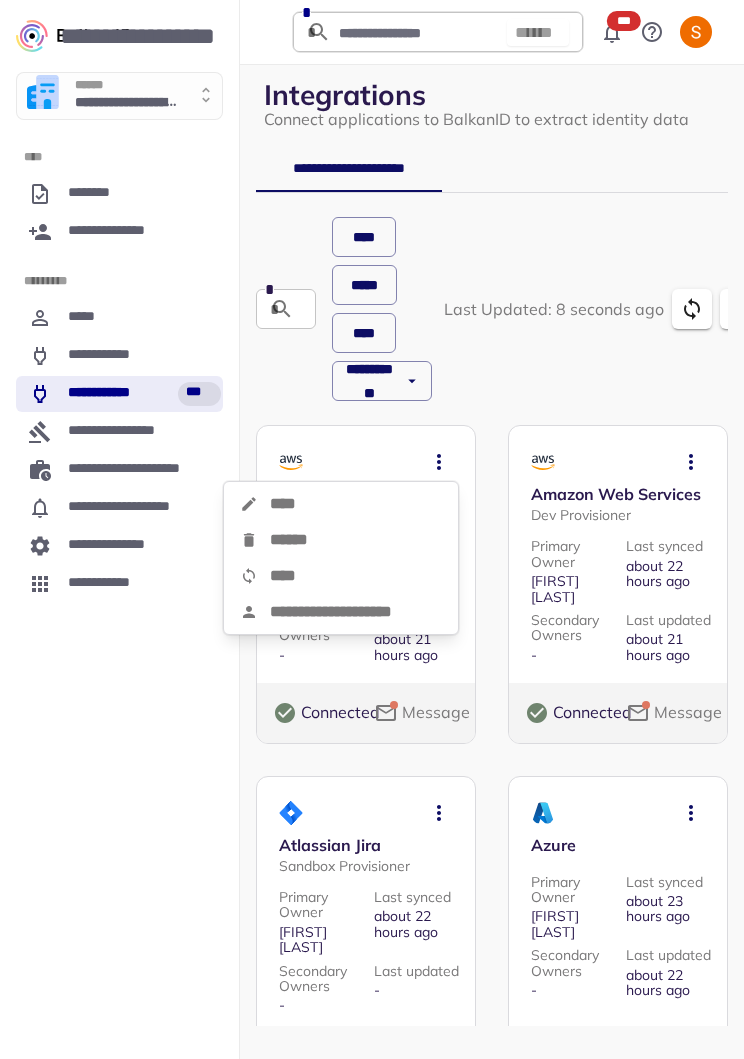 click at bounding box center [372, 529] 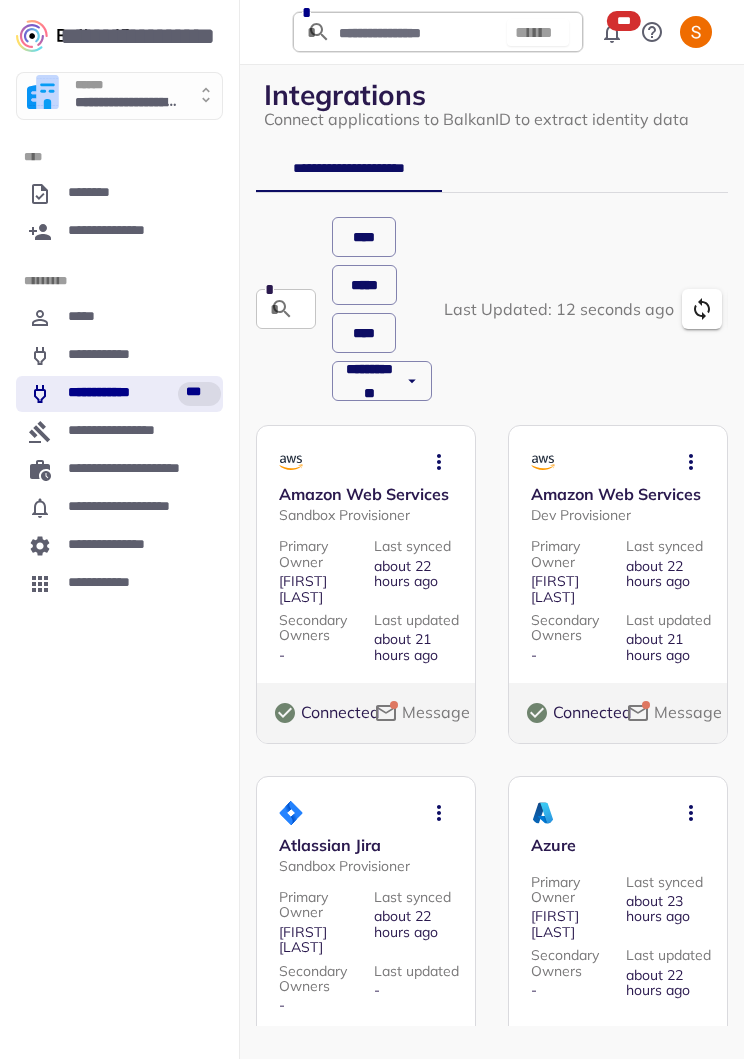 click at bounding box center [439, 462] 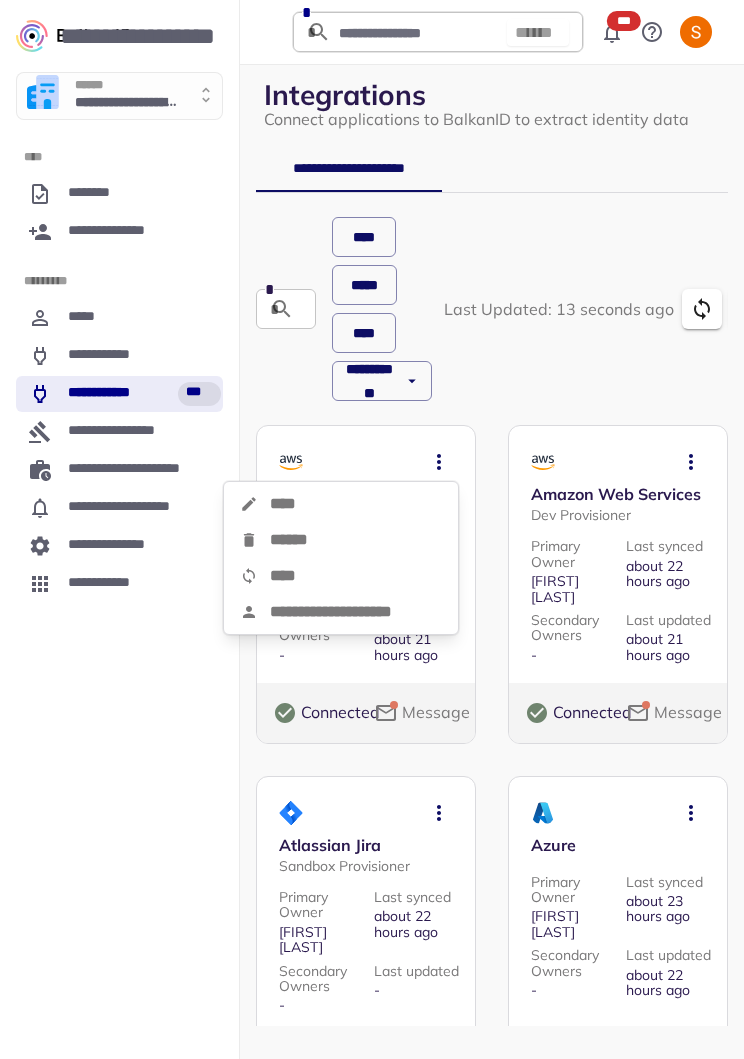 click on "****" at bounding box center (341, 504) 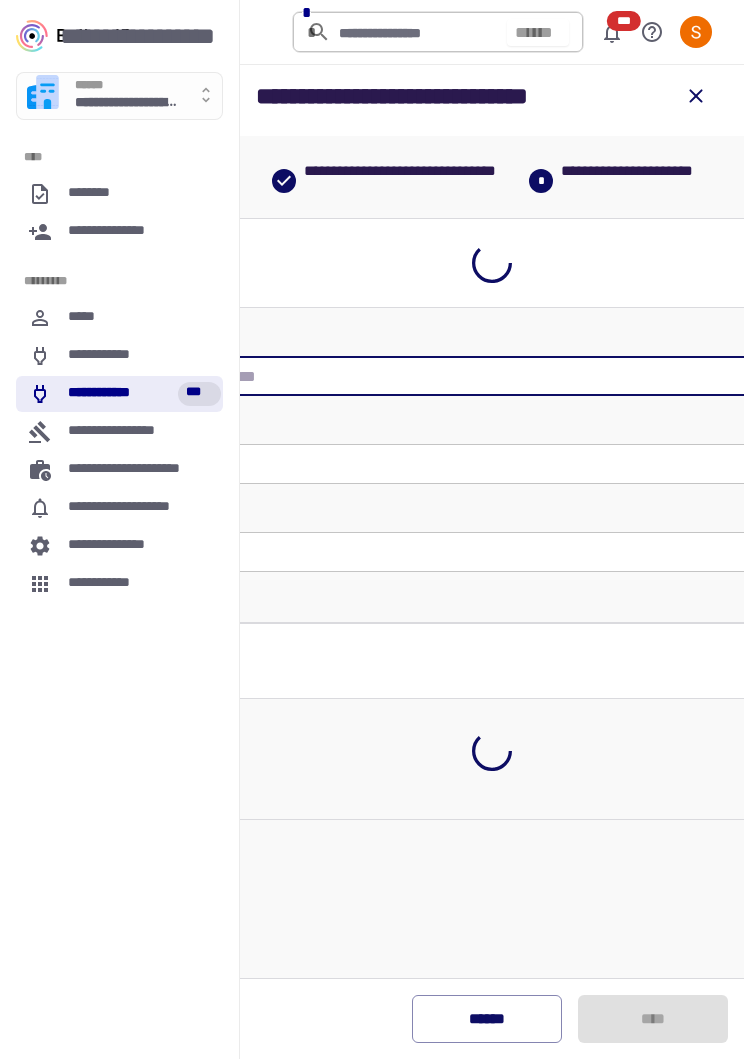 type on "**********" 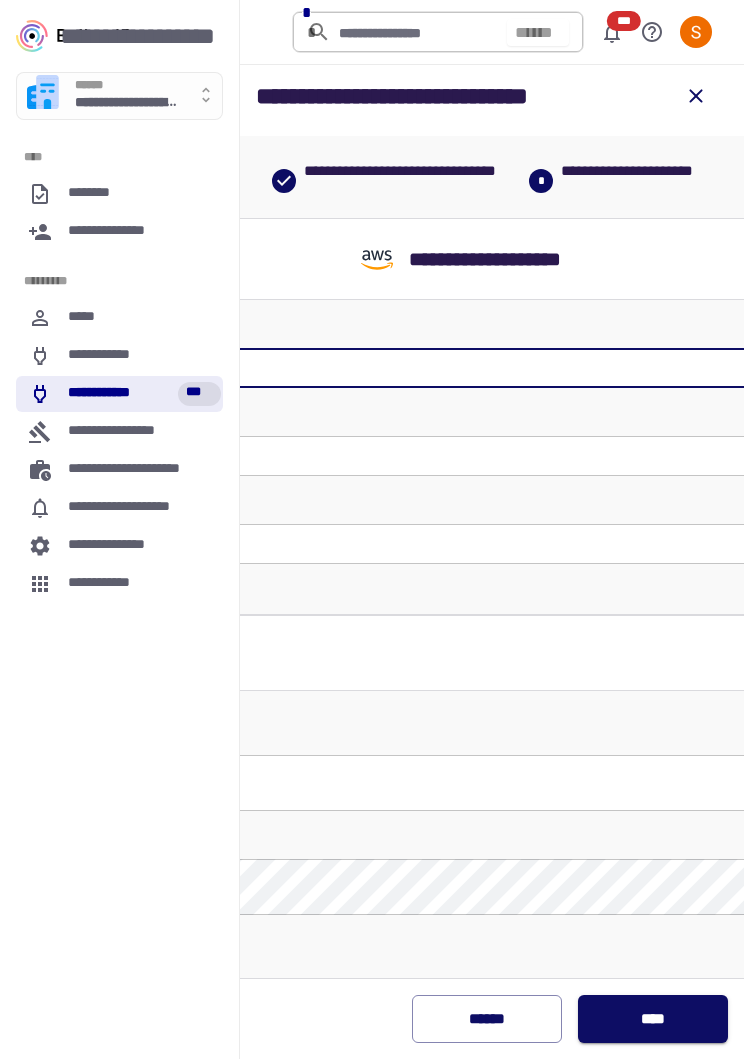 click on "**********" at bounding box center [203, 36] 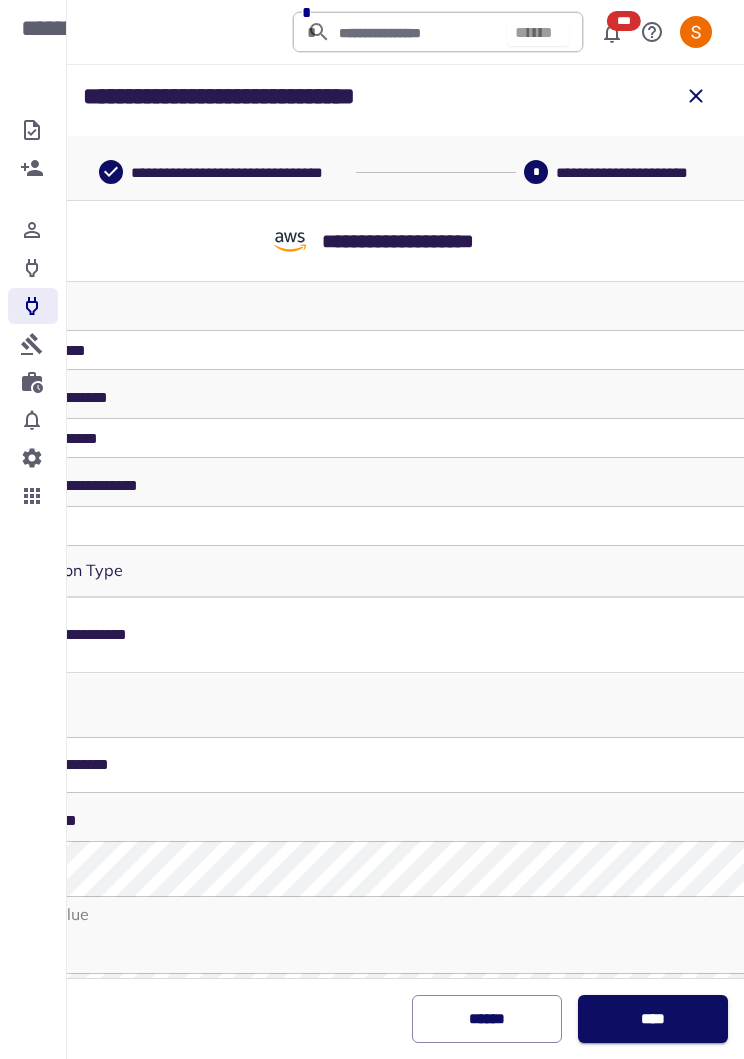 click on "****" at bounding box center [653, 1019] 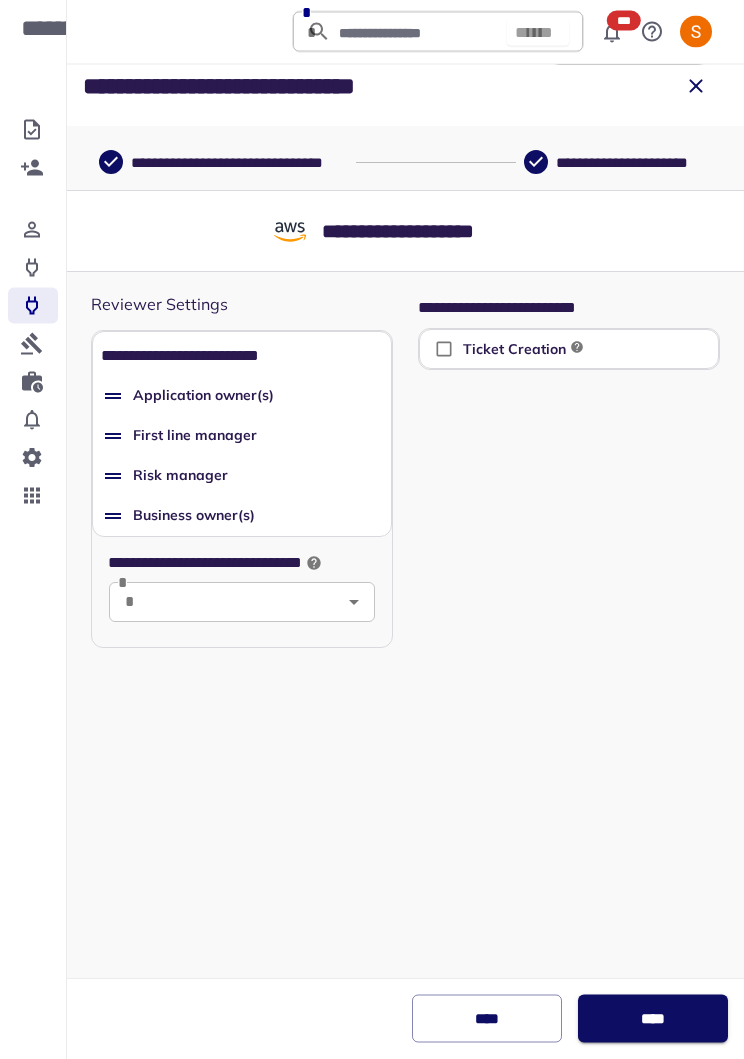 scroll, scrollTop: 11, scrollLeft: 0, axis: vertical 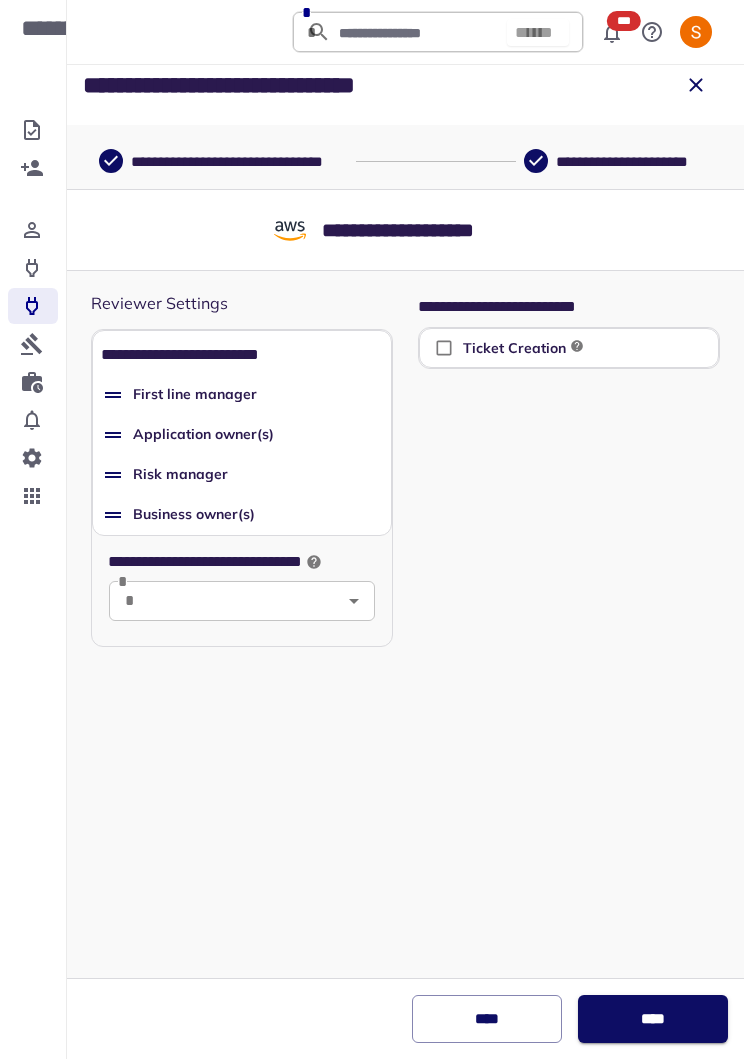 click on "Application owner(s)" at bounding box center (242, 435) 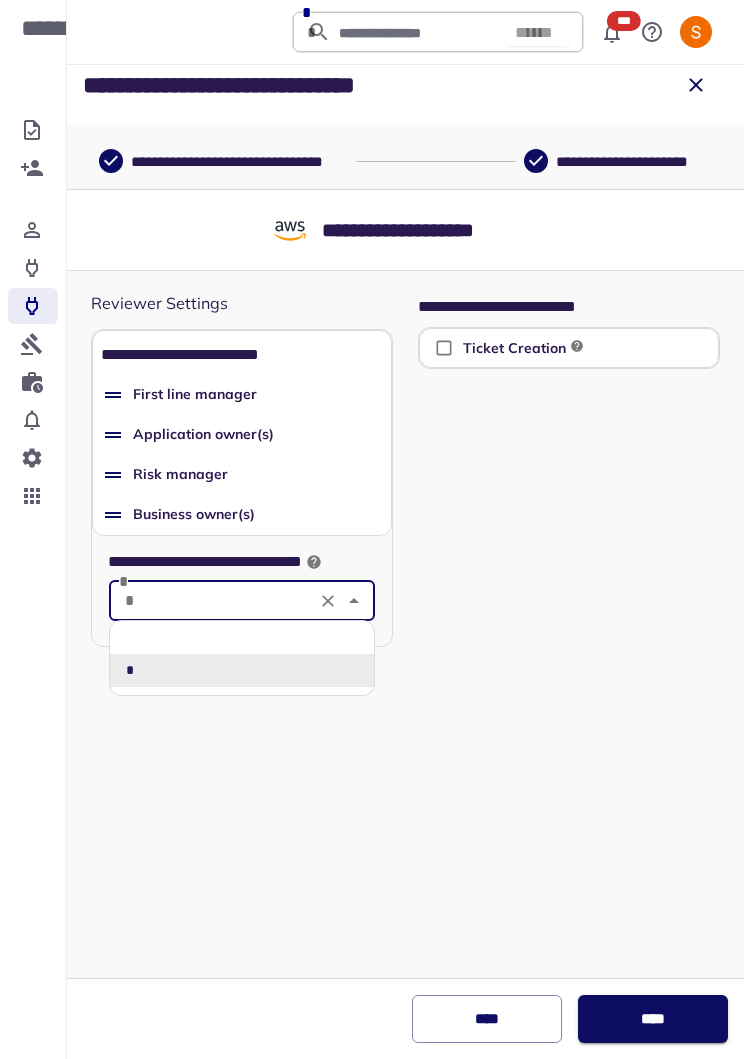 click on "* *" at bounding box center (242, 601) 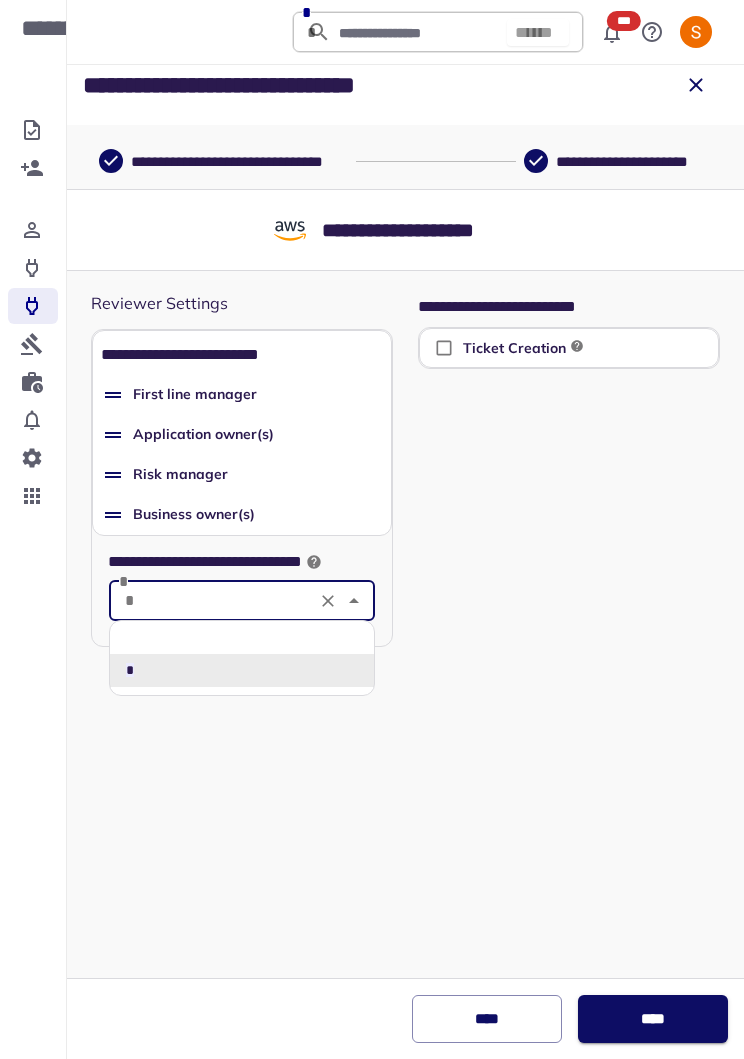 click 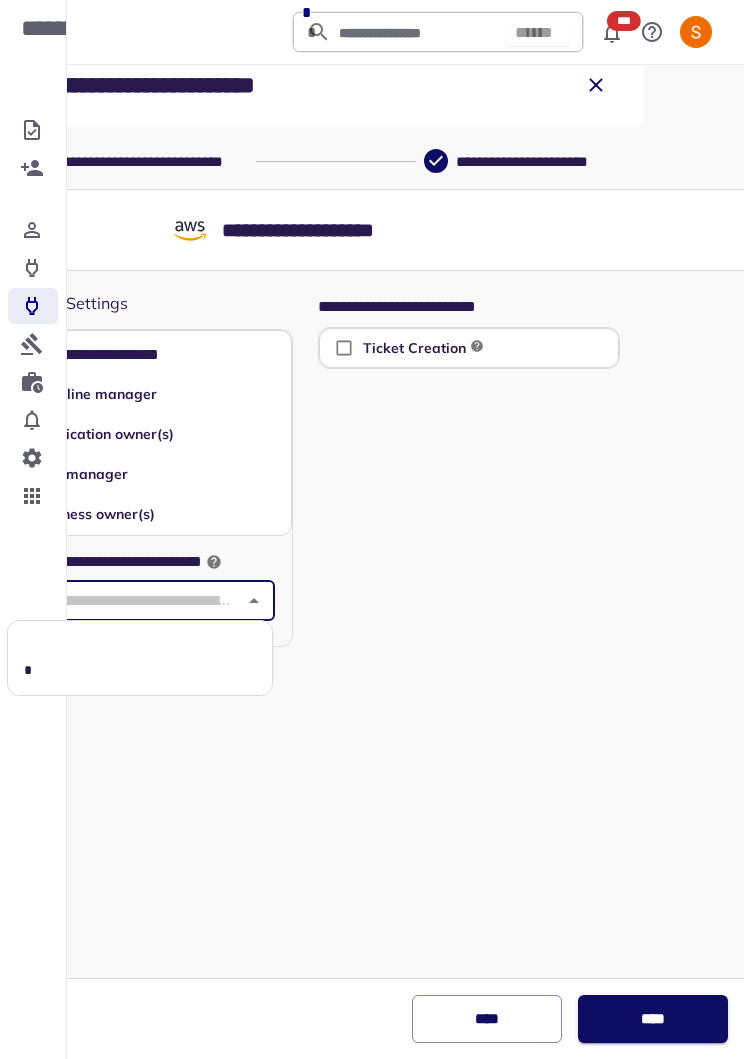 scroll, scrollTop: 0, scrollLeft: 0, axis: both 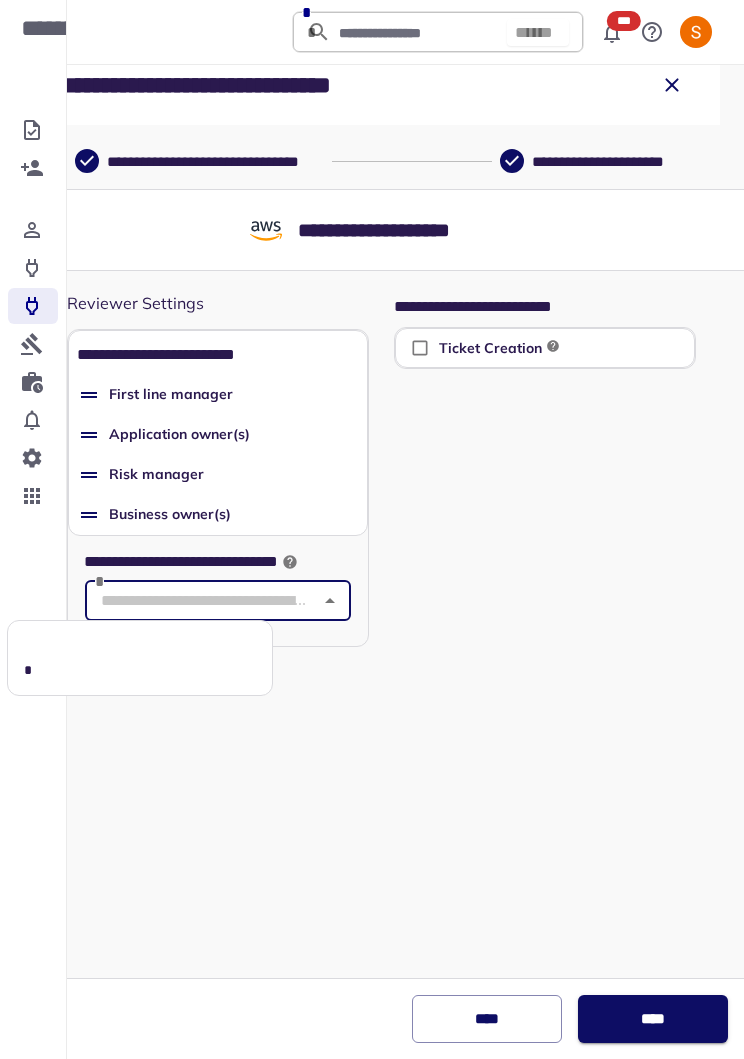 click on "*" at bounding box center [140, 670] 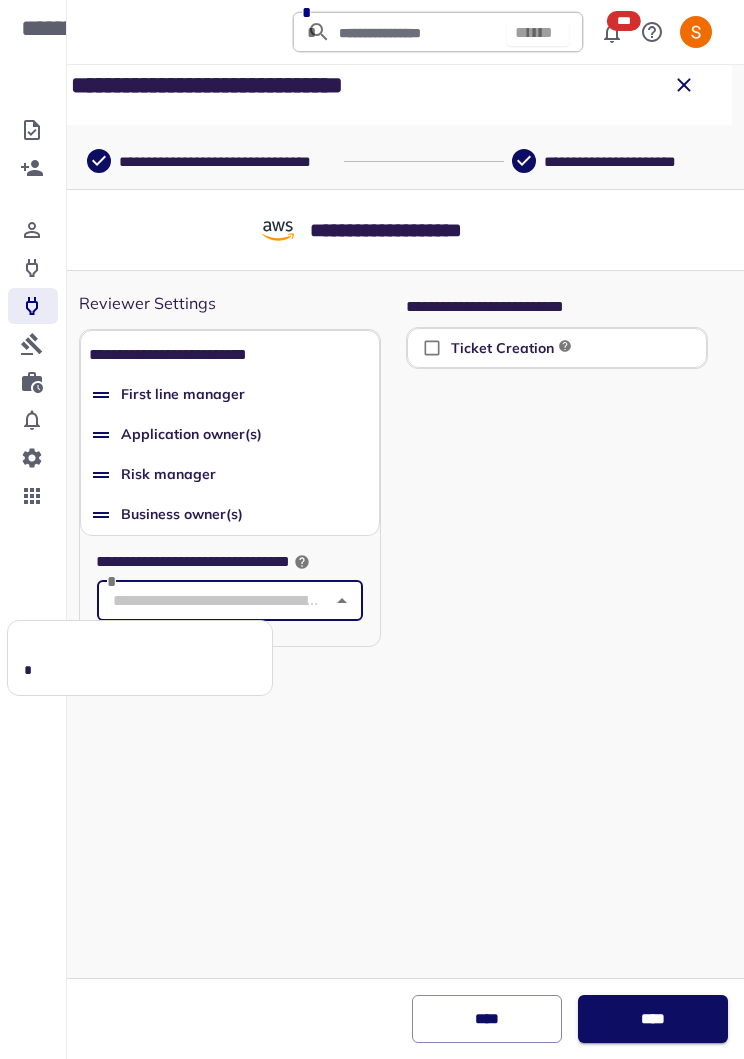 type on "*" 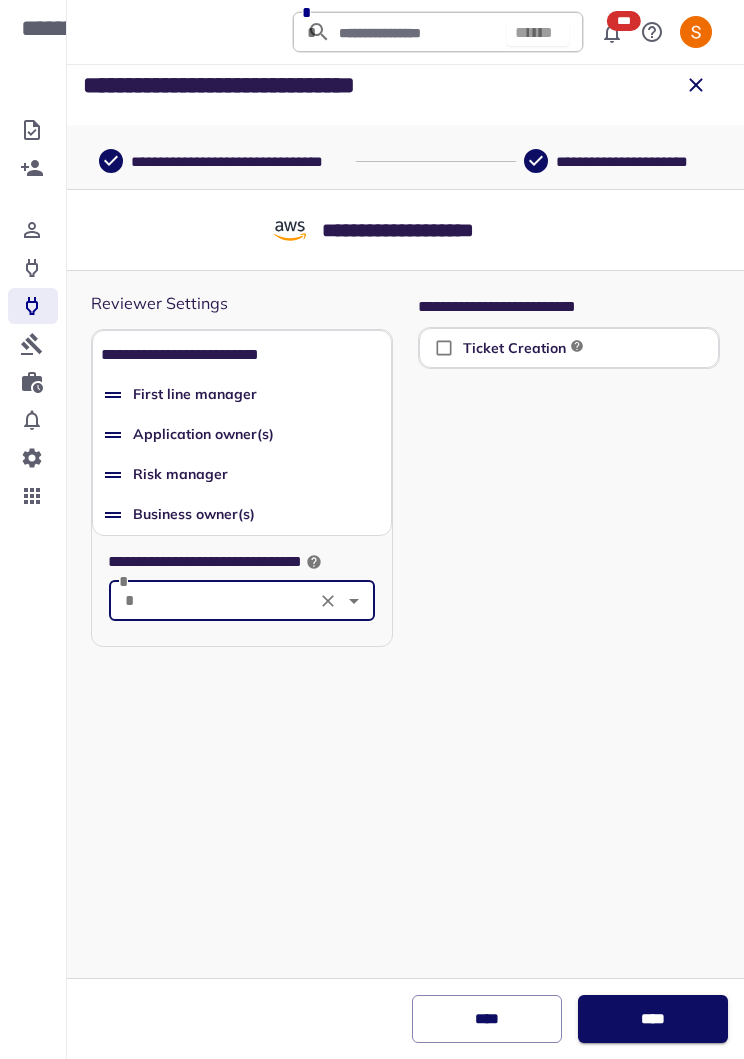 click on "**********" at bounding box center (405, 622) 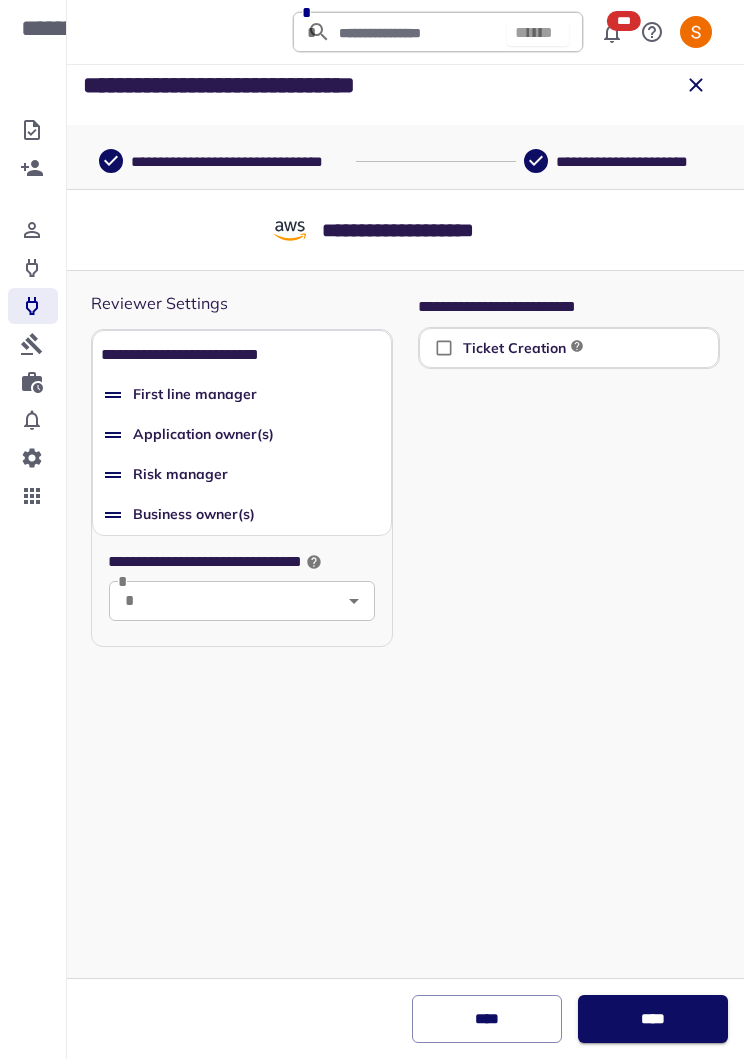 click on "**********" at bounding box center (33, 28) 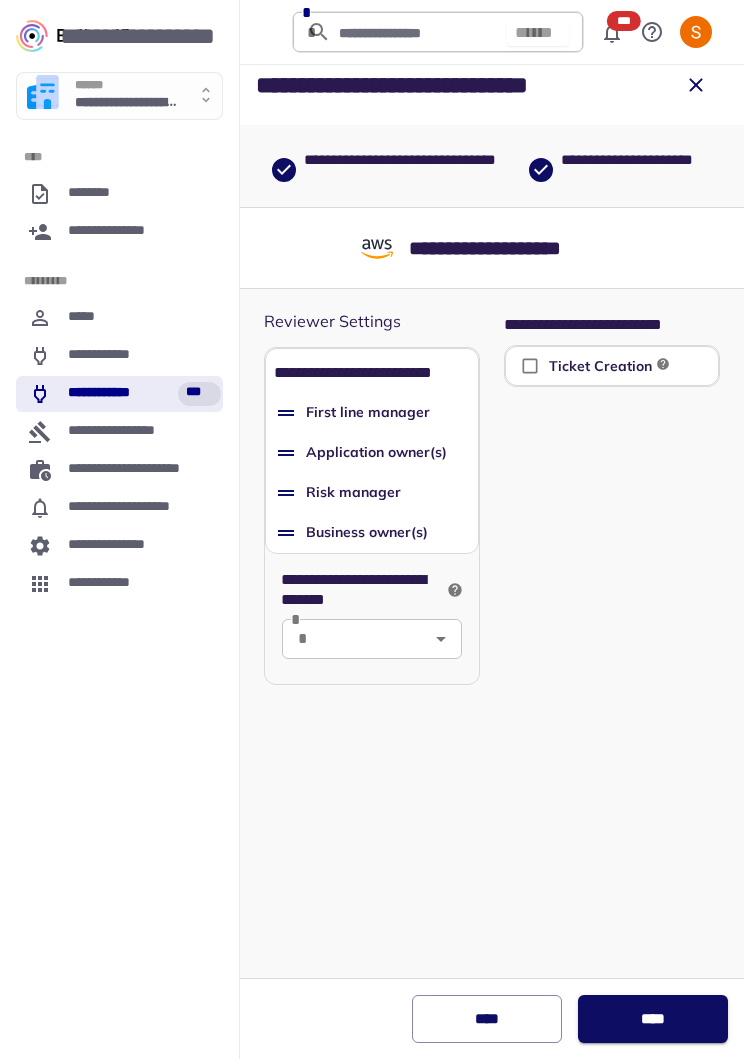 click at bounding box center (204, 99) 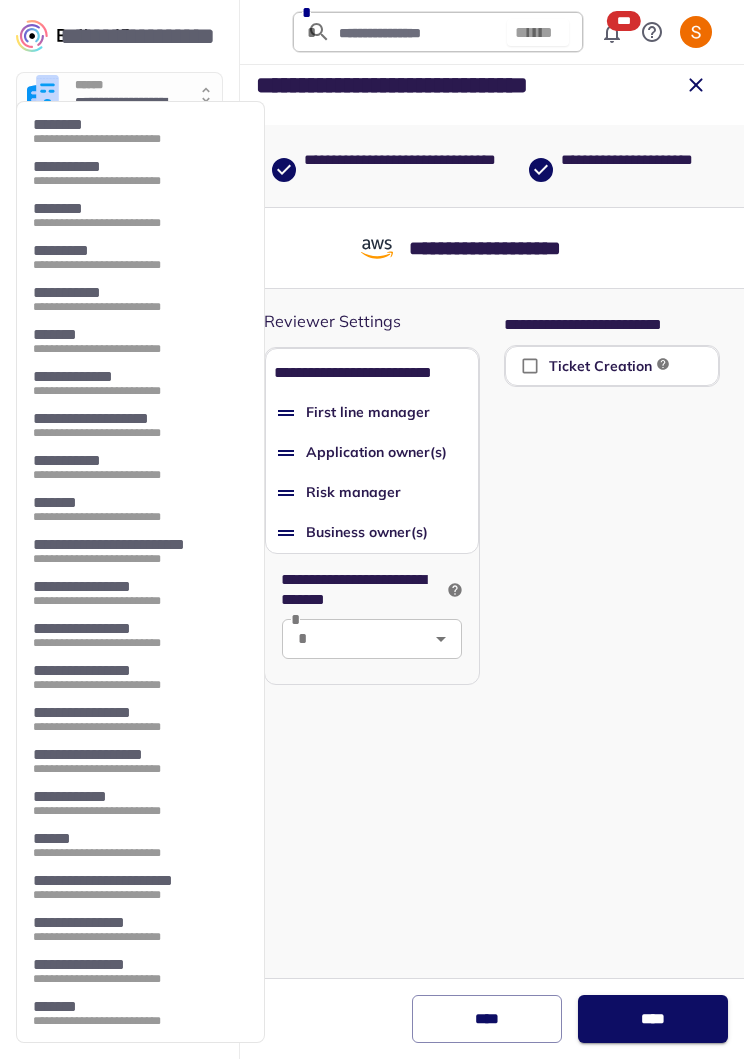 click on "**********" at bounding box center [129, 628] 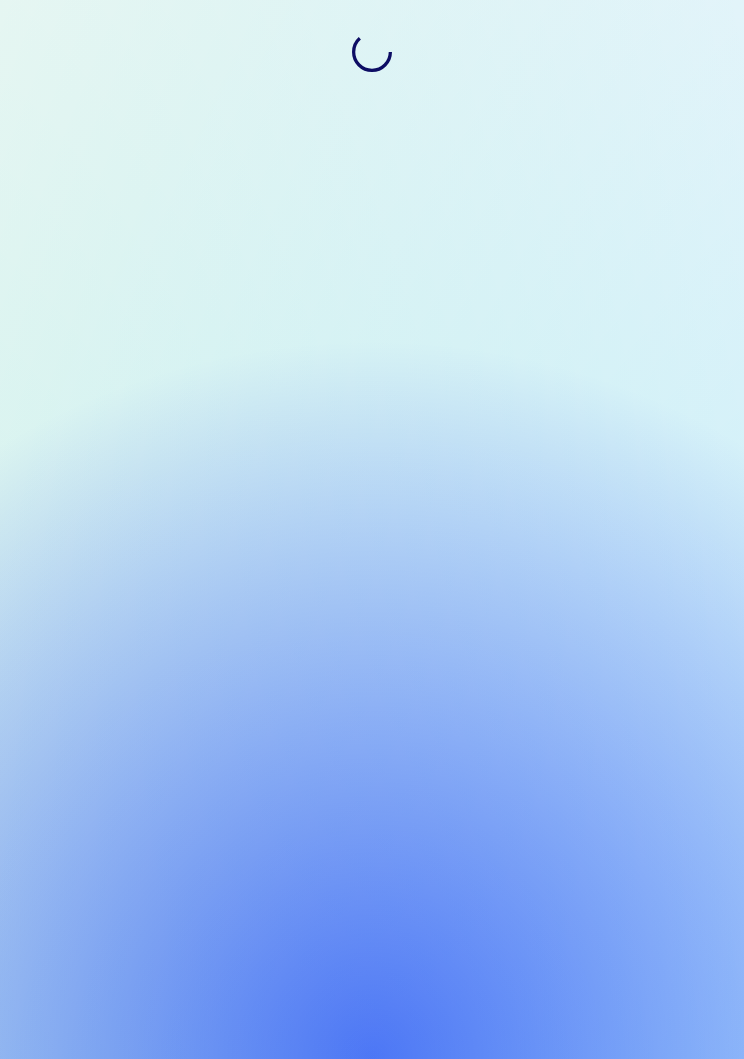 scroll, scrollTop: 0, scrollLeft: 0, axis: both 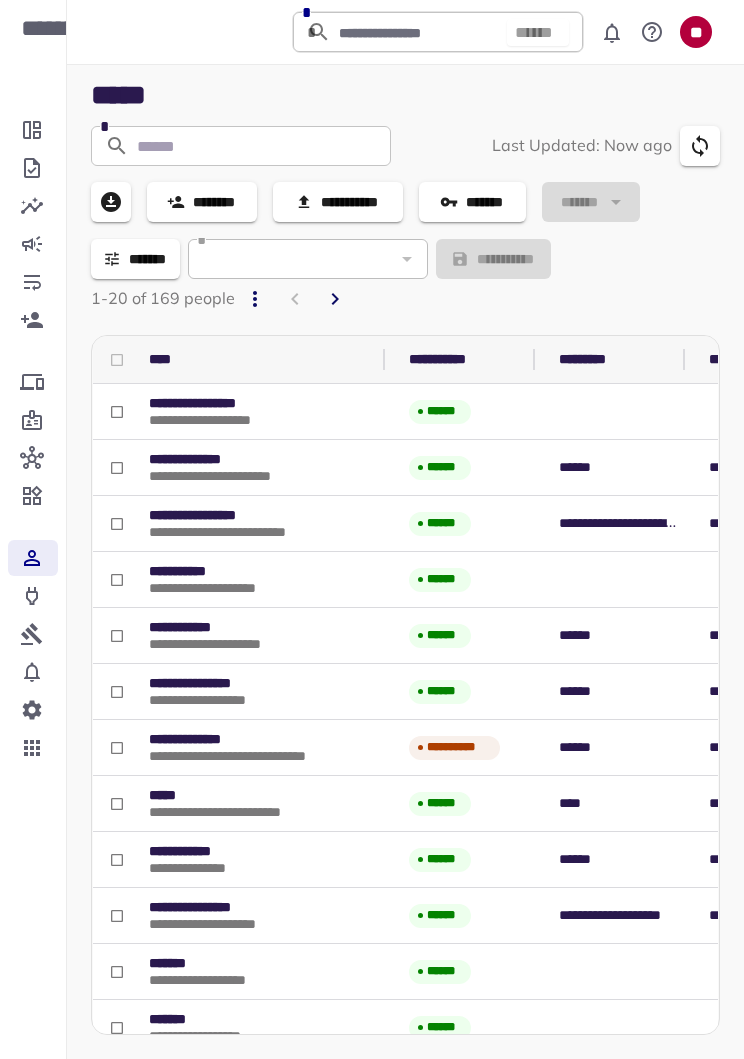 click on "**********" at bounding box center (33, 28) 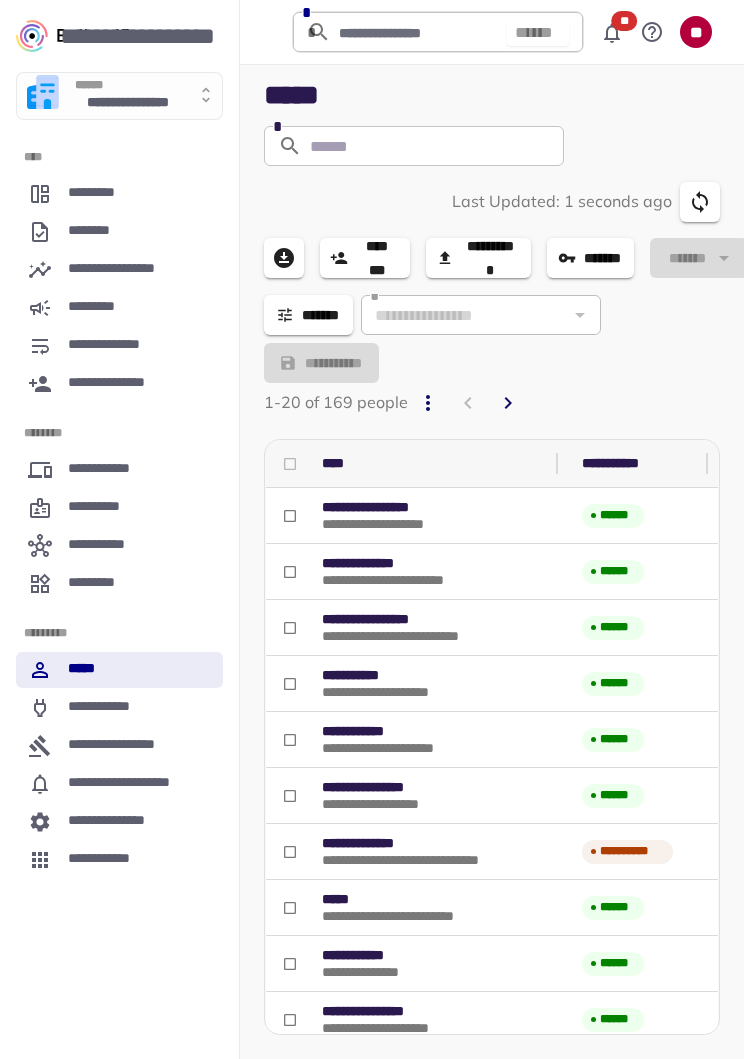 click on "**********" at bounding box center [127, 104] 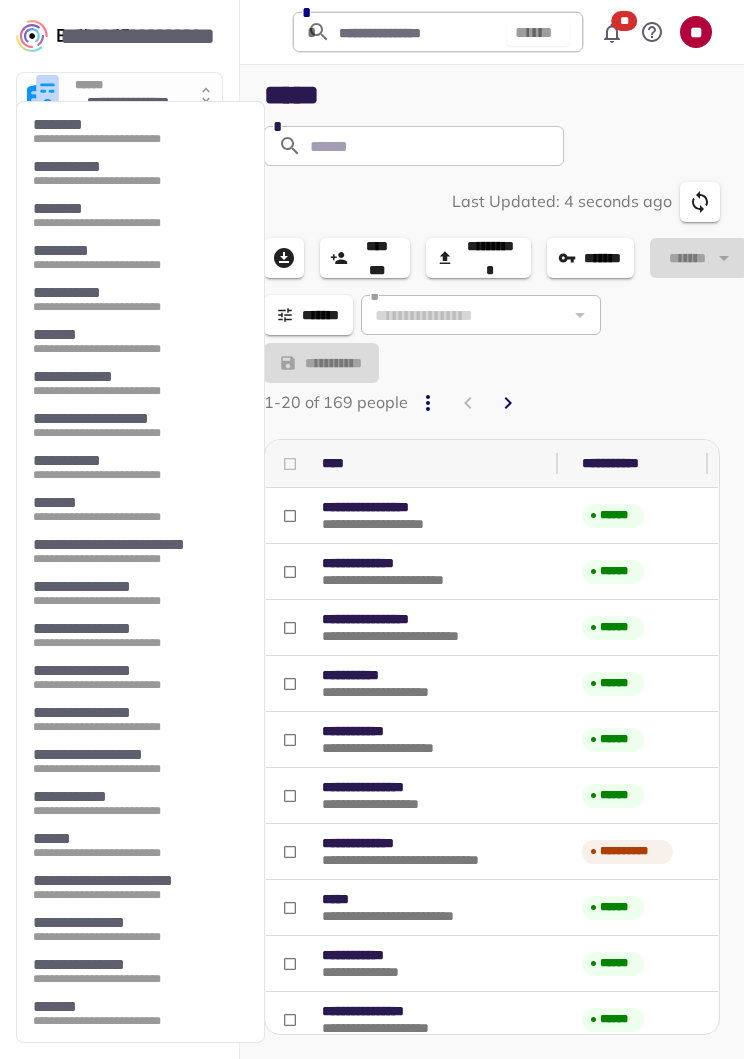 click on "**********" at bounding box center (131, 586) 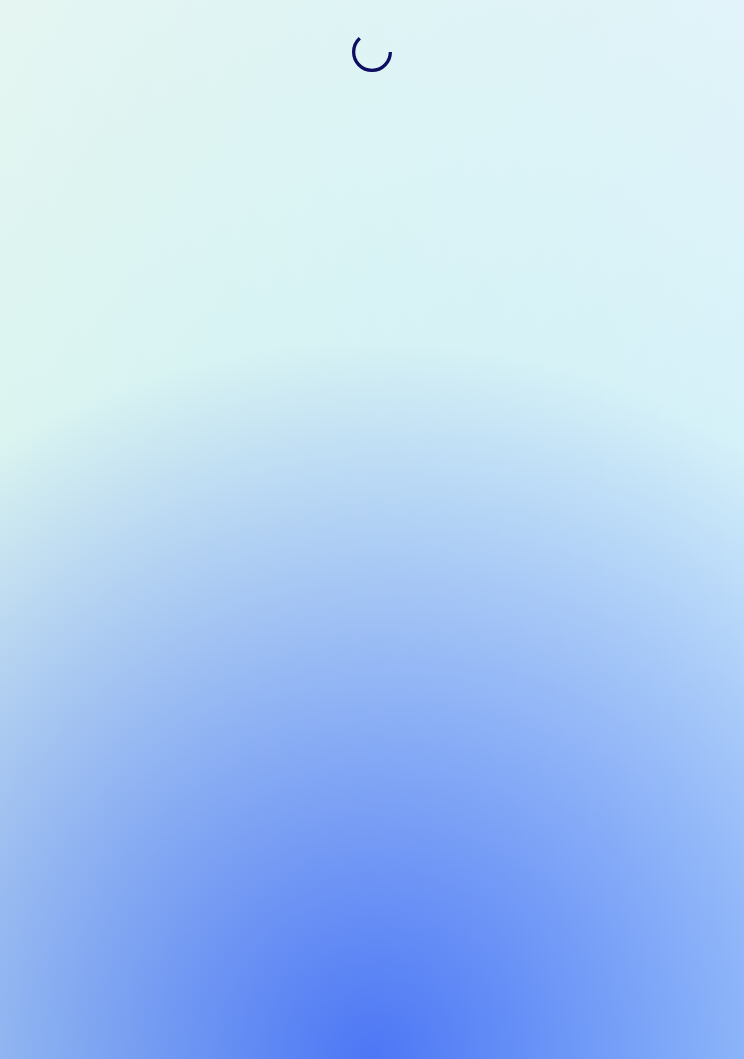 scroll, scrollTop: 0, scrollLeft: 0, axis: both 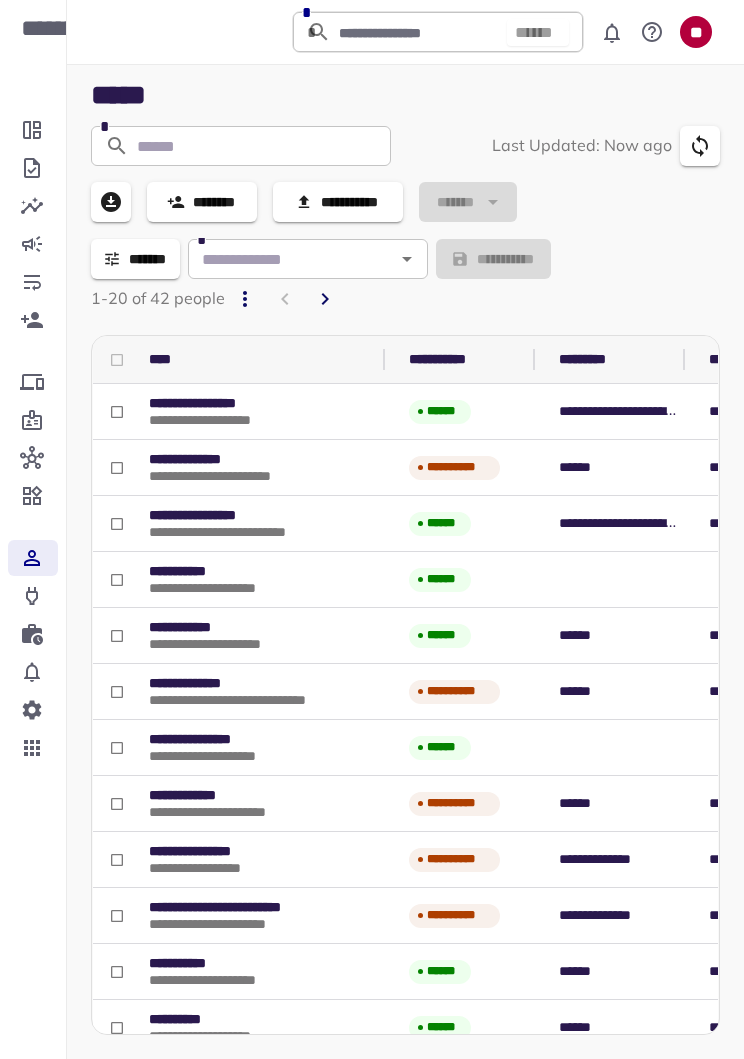 click on "**********" at bounding box center (33, 529) 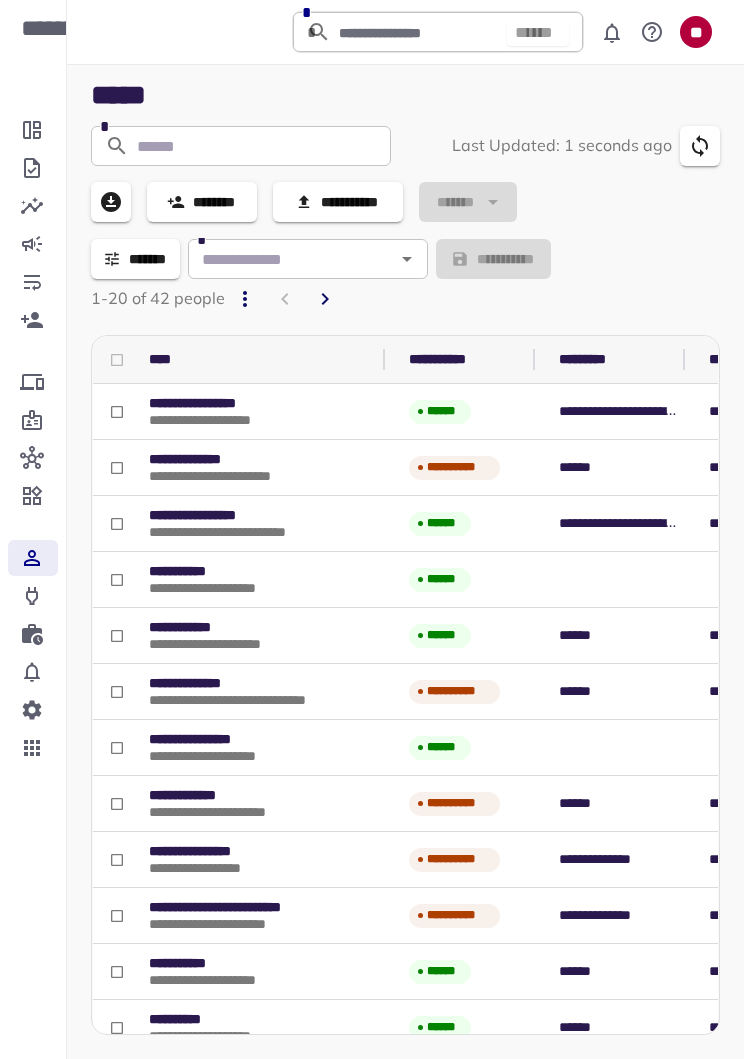 click on "**********" at bounding box center (33, 28) 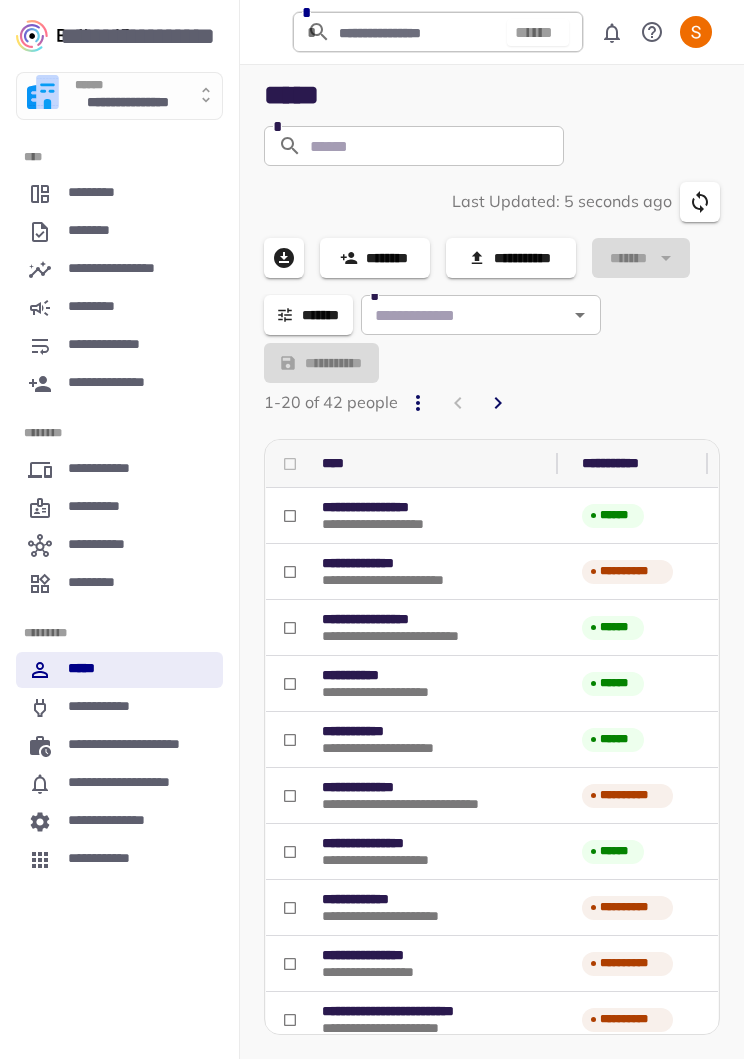 click on "********" at bounding box center (119, 232) 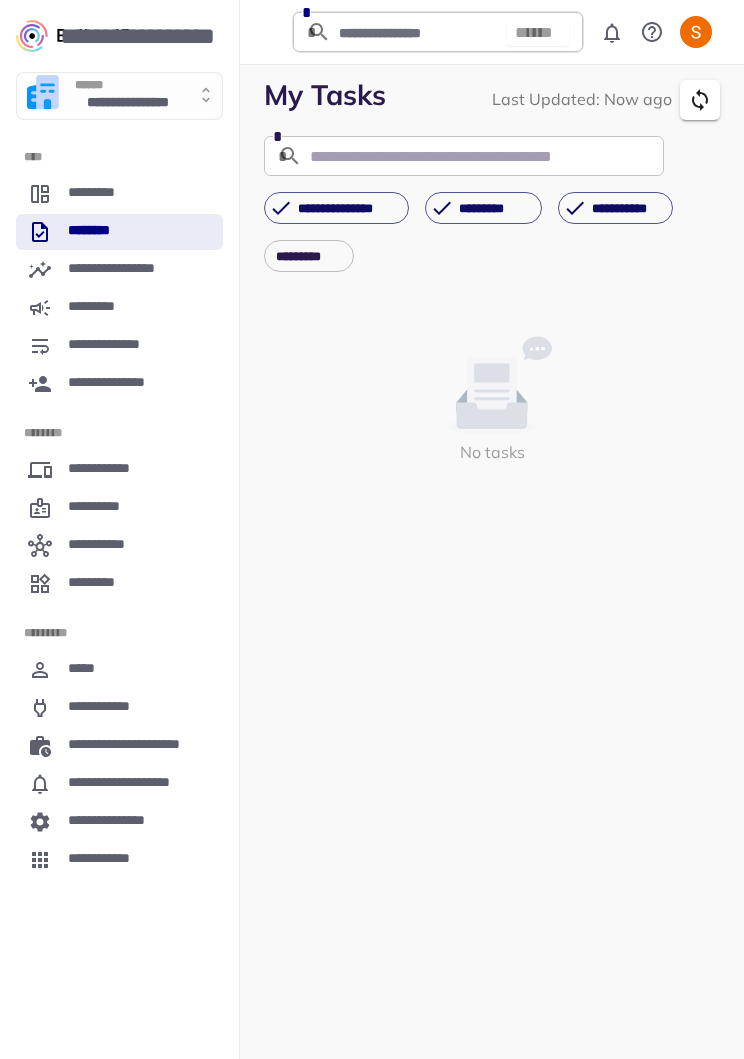 click on "**********" at bounding box center [119, 270] 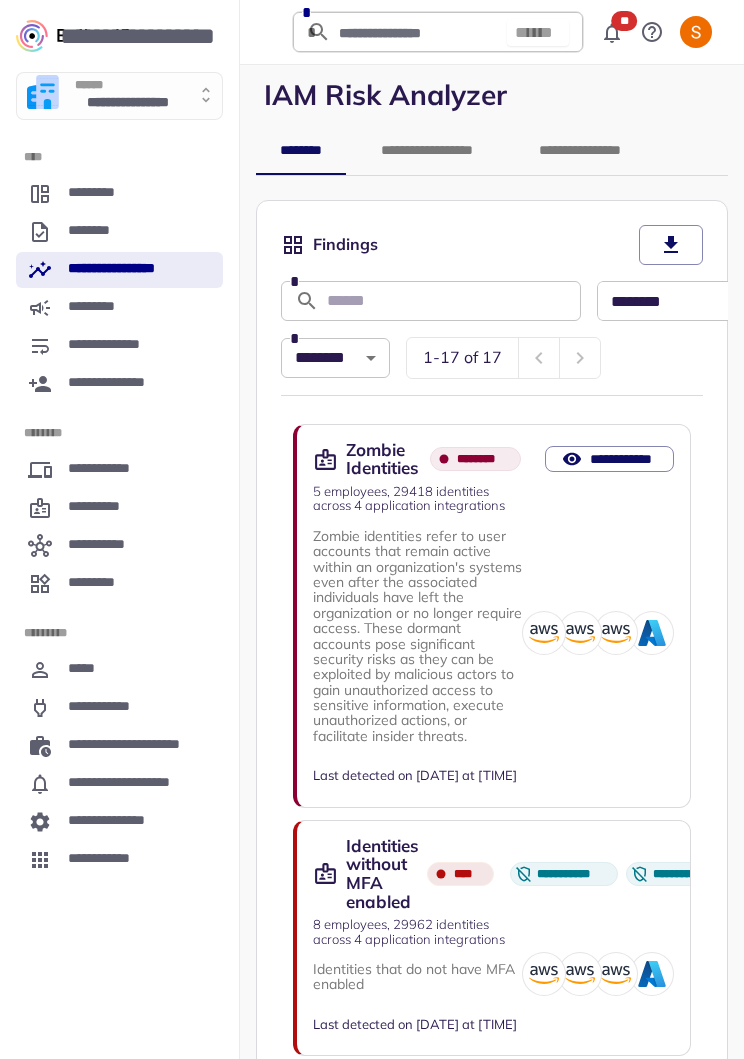 click on "**********" at bounding box center (492, 659) 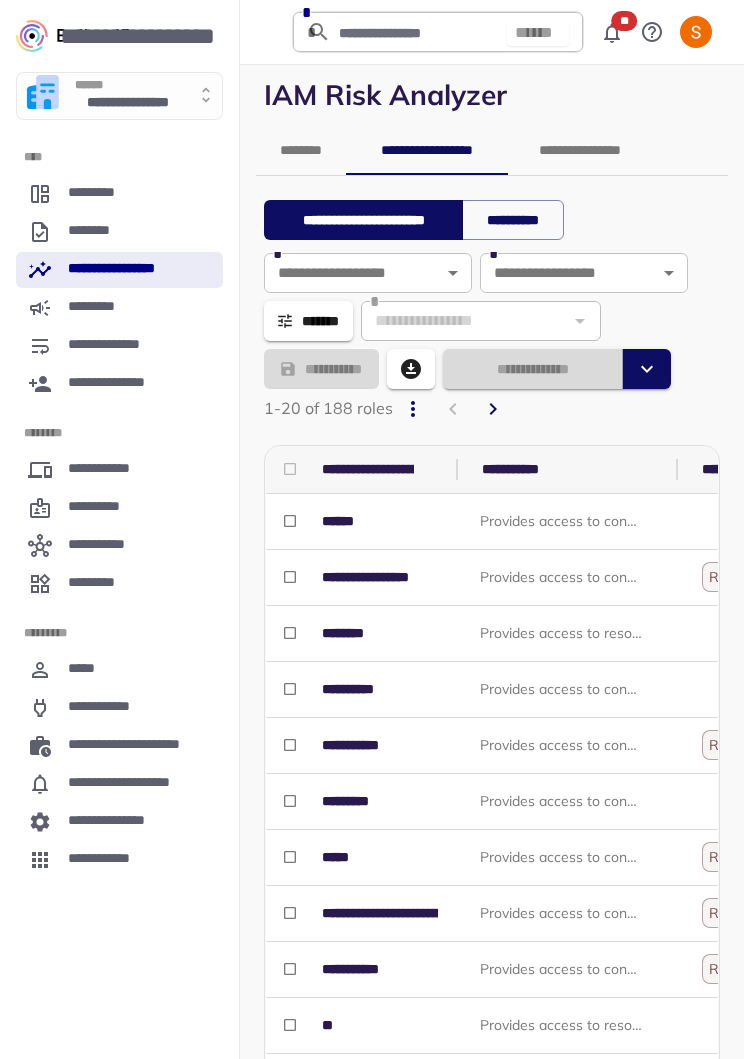 scroll, scrollTop: 0, scrollLeft: 0, axis: both 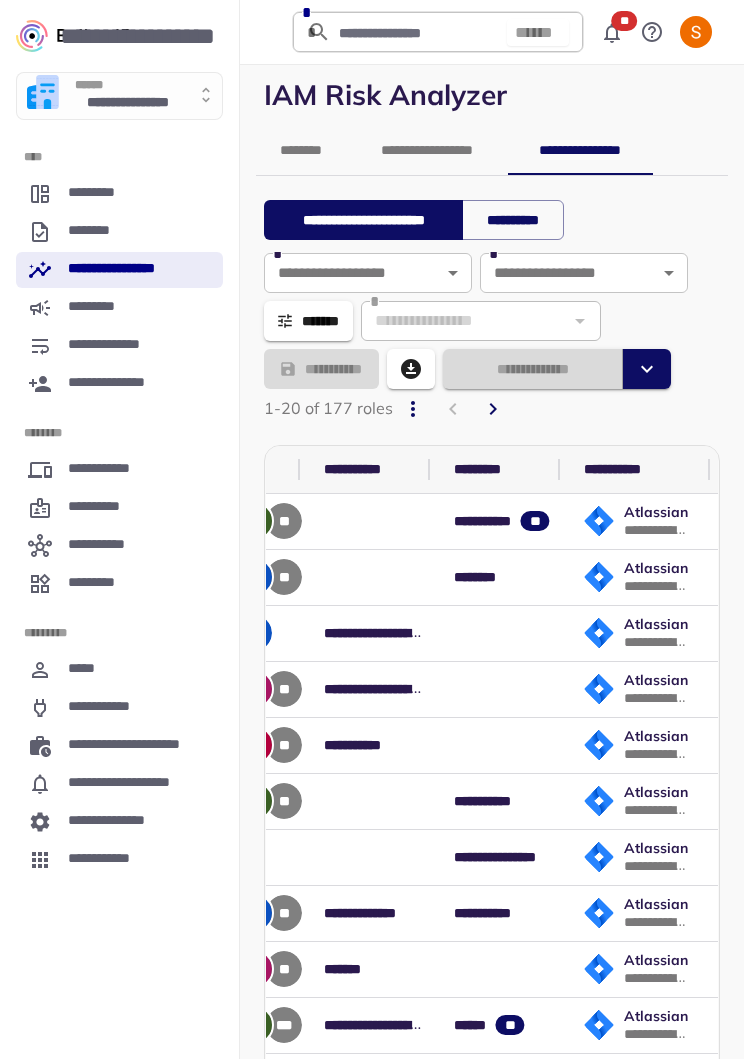 click on "**********" at bounding box center (427, 151) 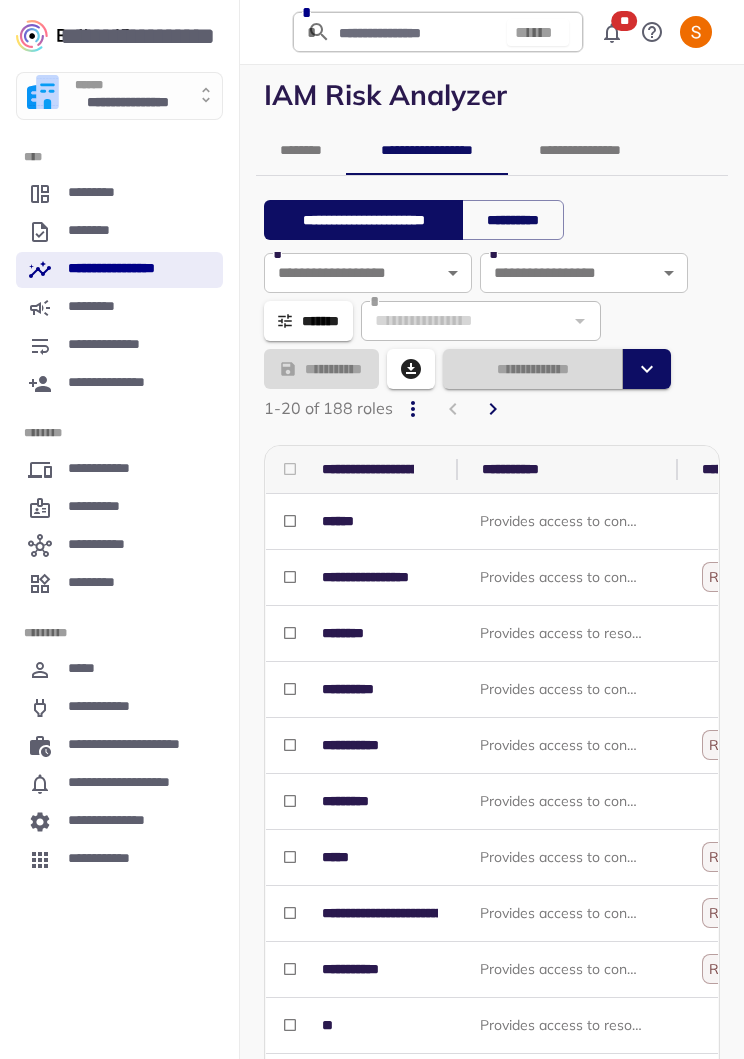 click on "*****" at bounding box center (119, 670) 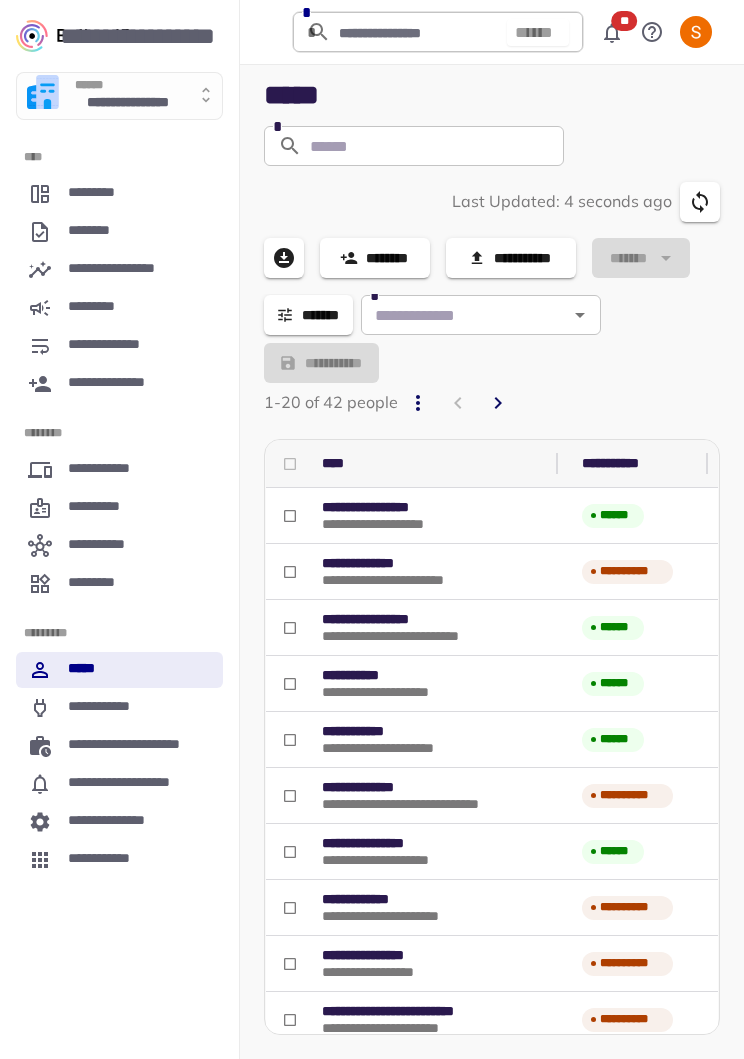 click on "**********" at bounding box center [406, 563] 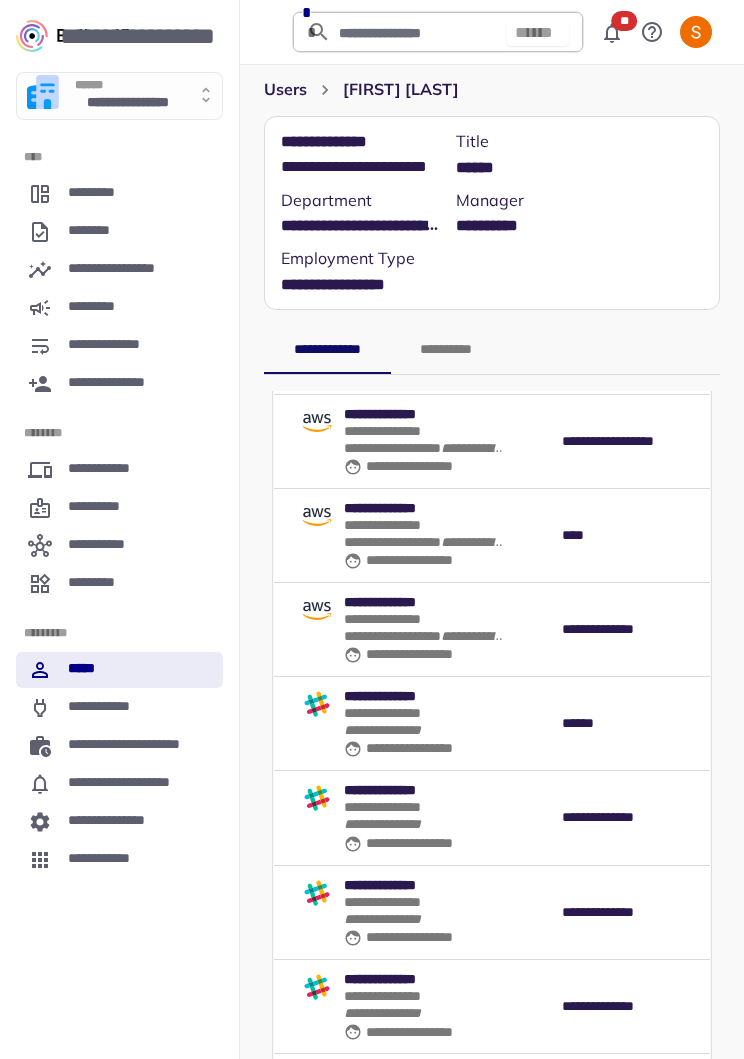 click on "**********" at bounding box center (609, 912) 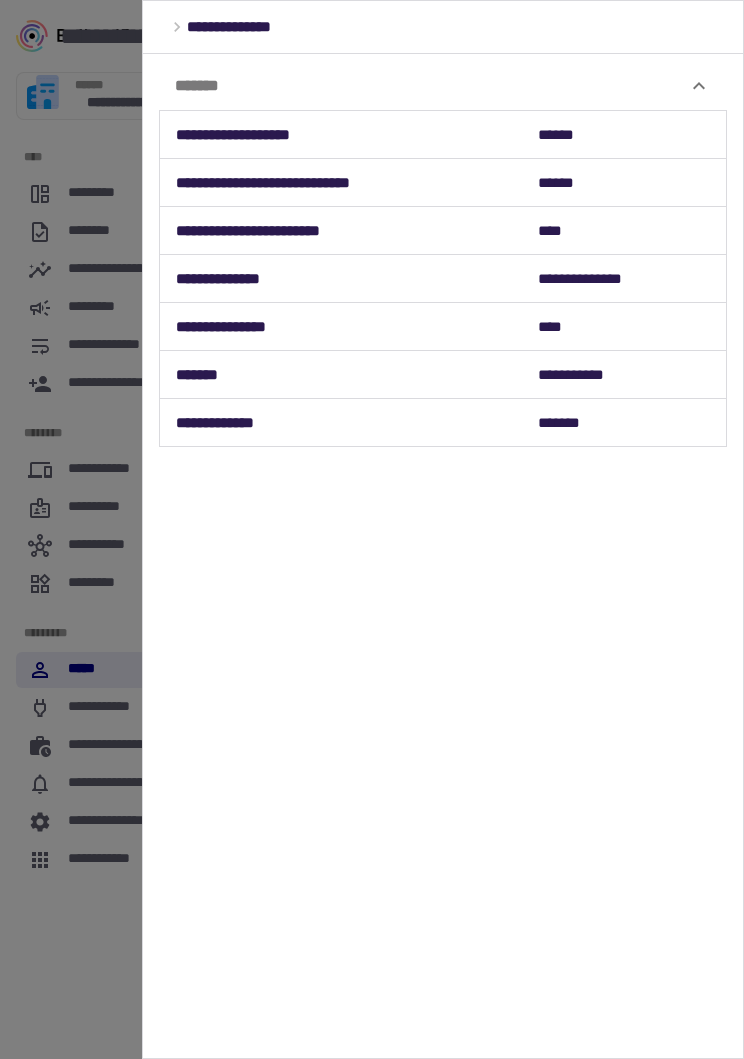 scroll, scrollTop: 660, scrollLeft: 0, axis: vertical 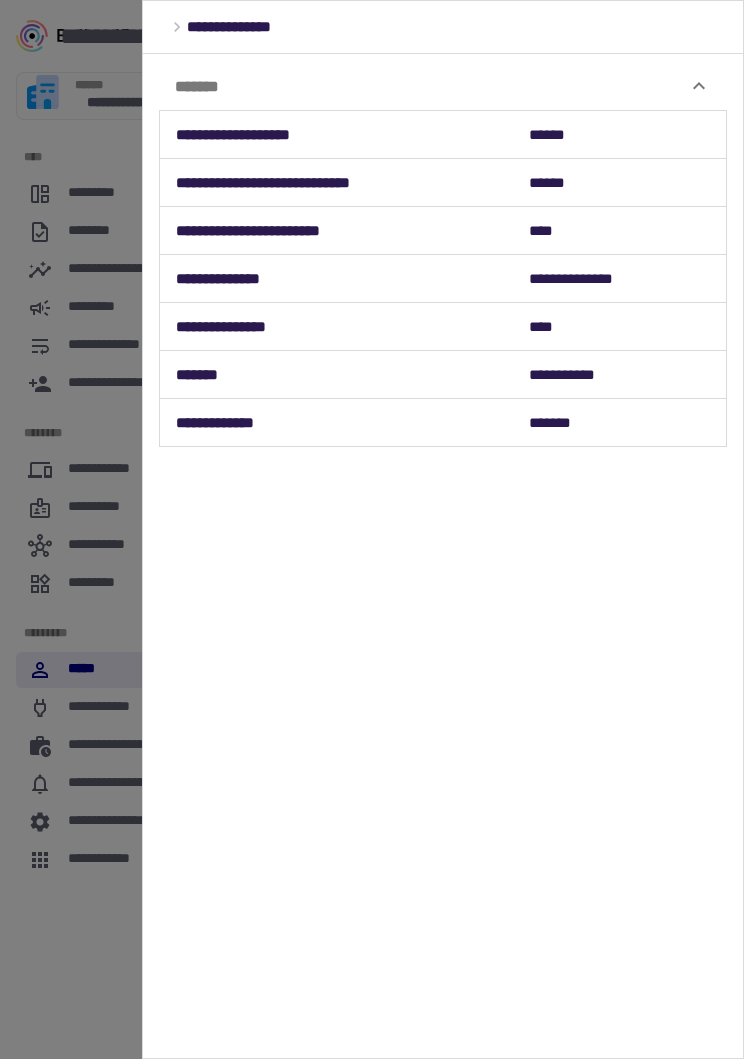 click at bounding box center (372, 529) 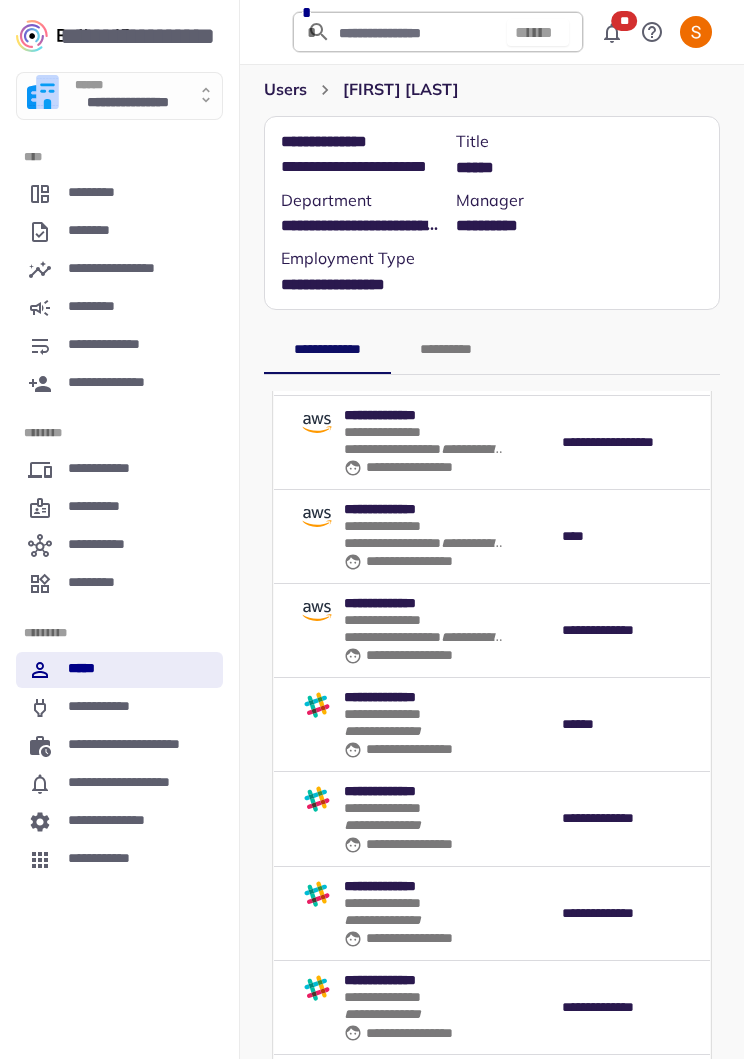 scroll, scrollTop: 0, scrollLeft: 0, axis: both 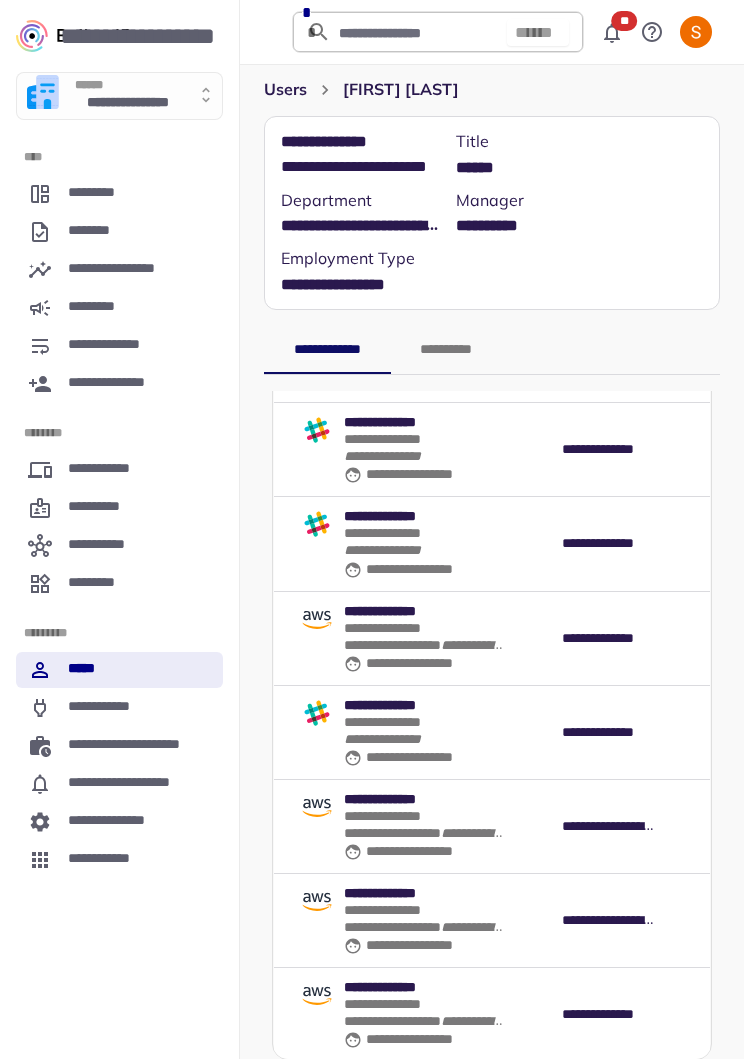 click on "**********" at bounding box center [492, 557] 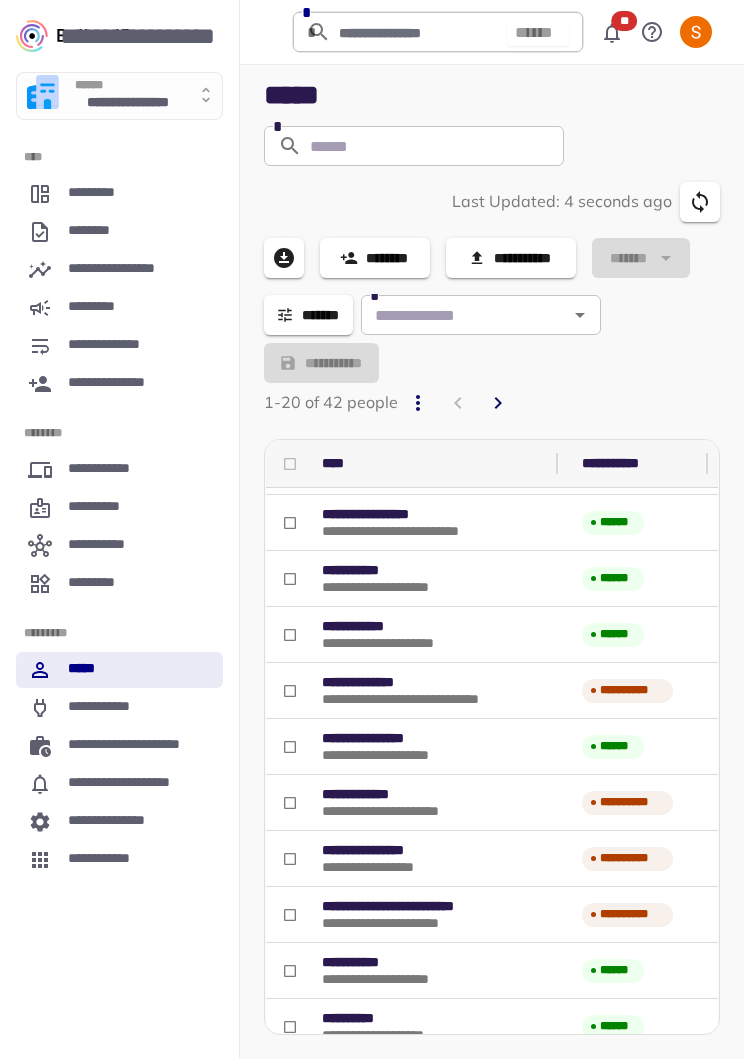 scroll, scrollTop: 103, scrollLeft: 0, axis: vertical 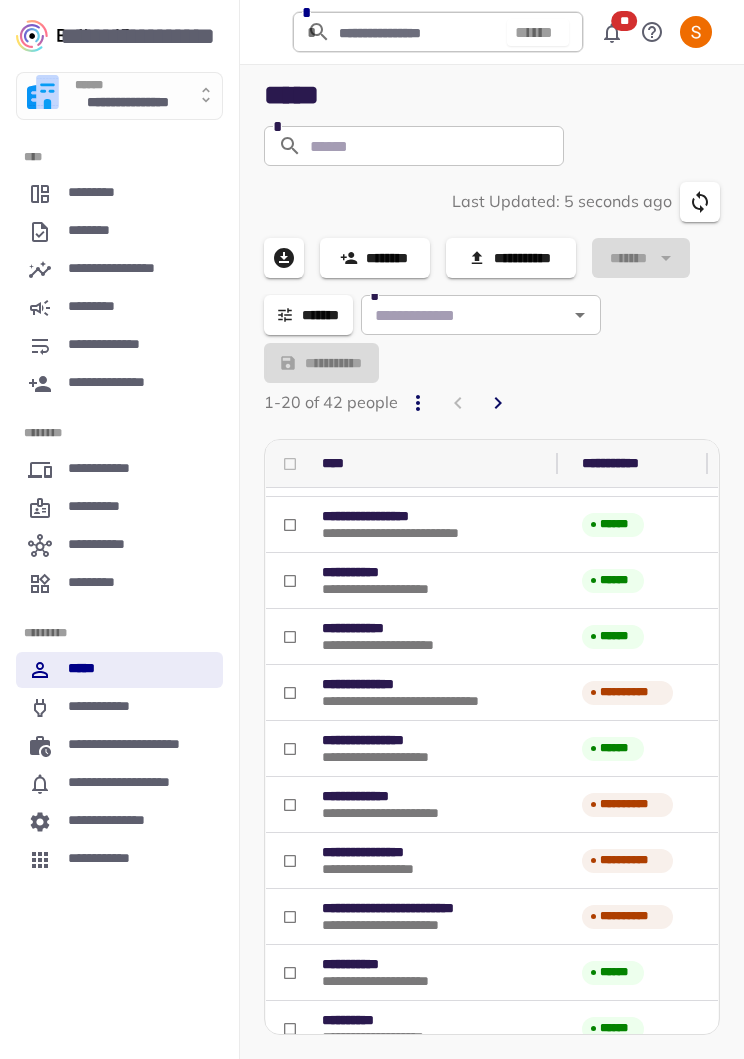 click on "**********" at bounding box center (381, 869) 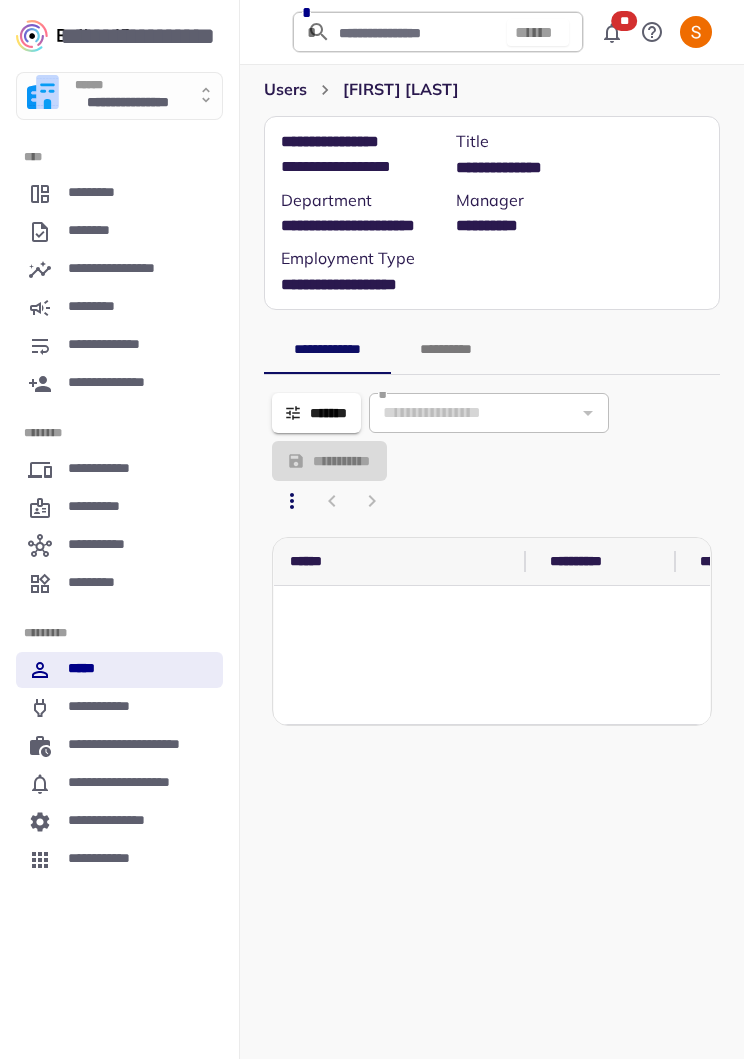click on "users" at bounding box center [285, 90] 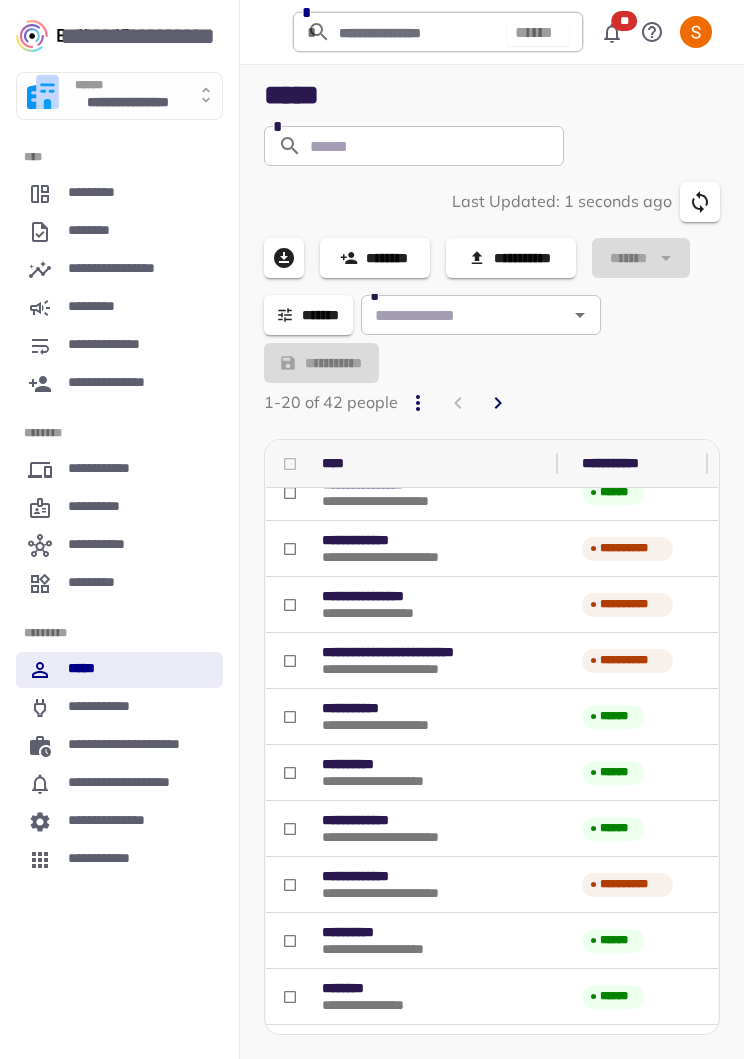 scroll, scrollTop: 418, scrollLeft: 11, axis: both 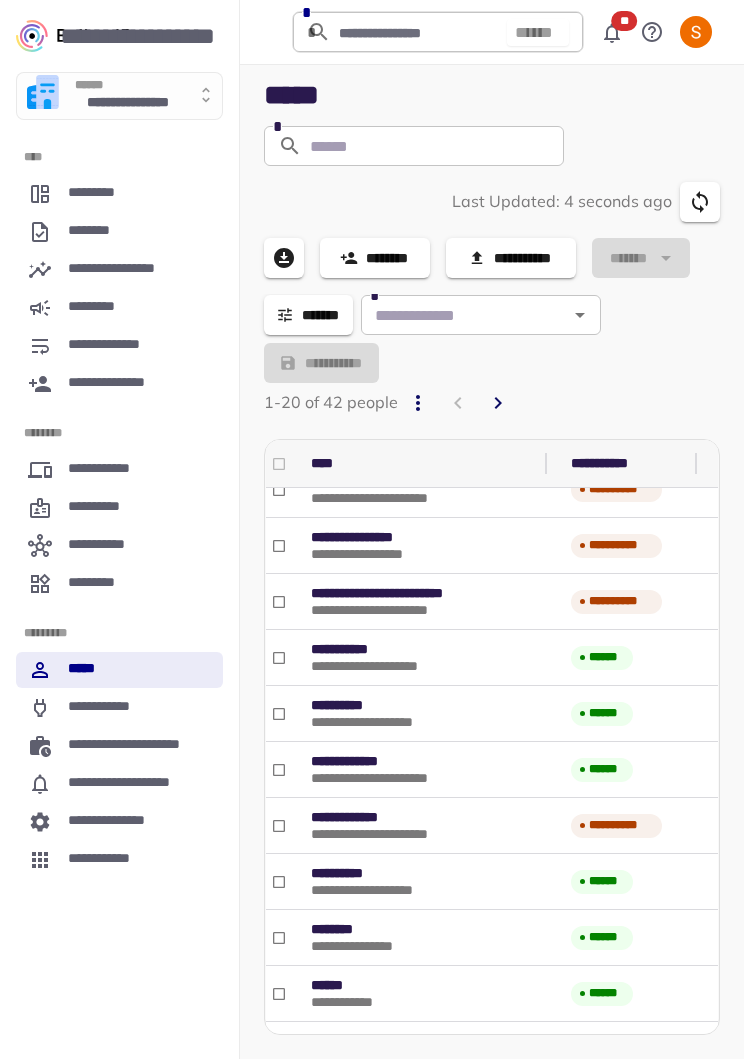 click on "**********" at bounding box center (394, 817) 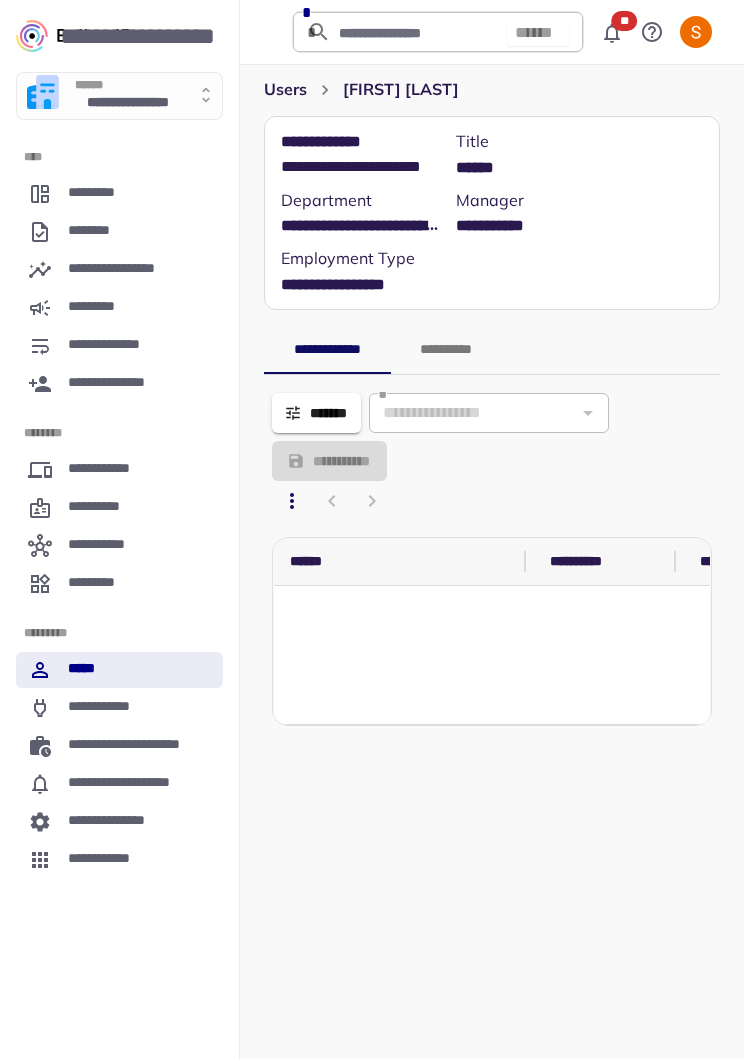 click on "users" at bounding box center (285, 90) 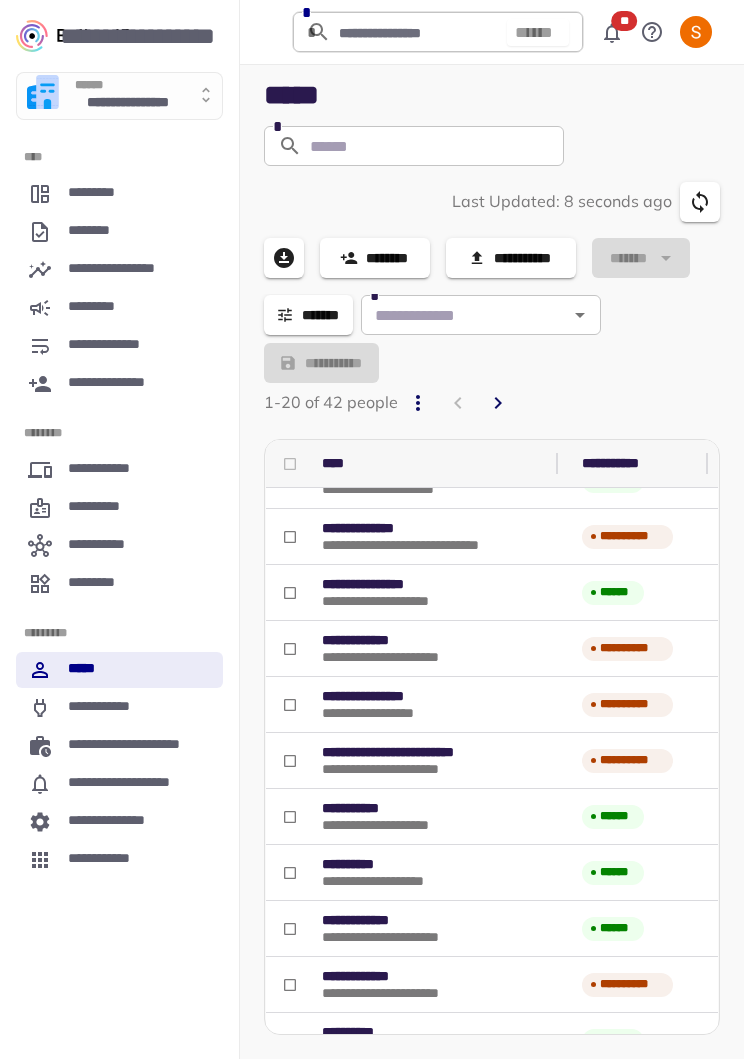 scroll, scrollTop: 259, scrollLeft: 0, axis: vertical 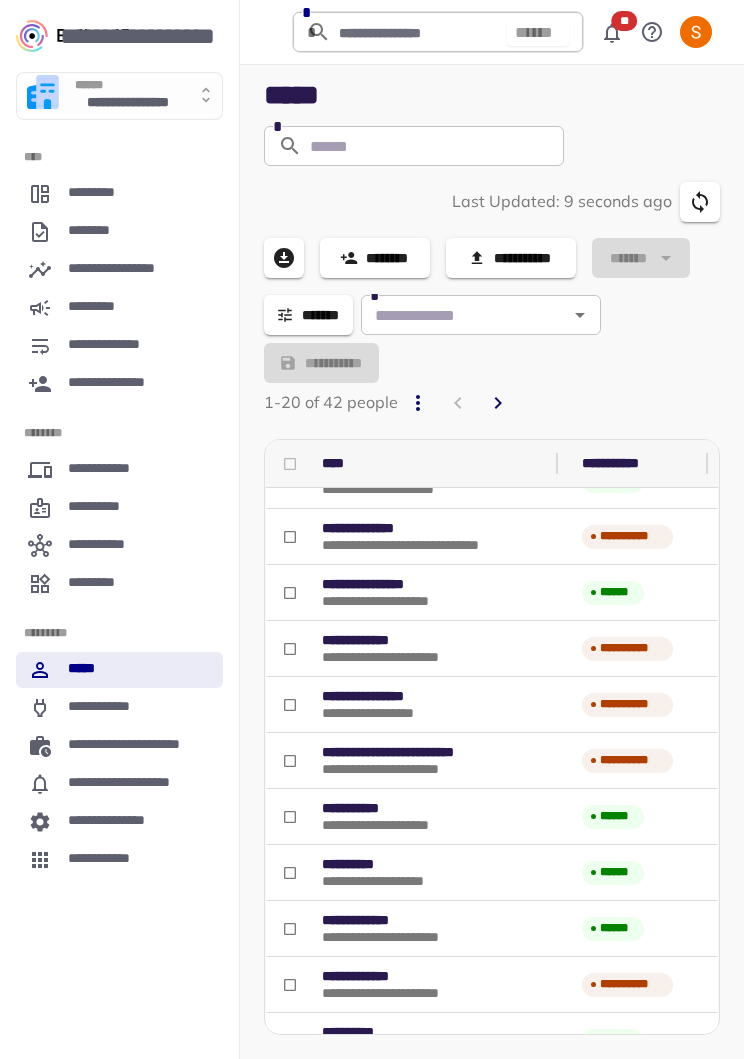 click on "**********" at bounding box center [400, 920] 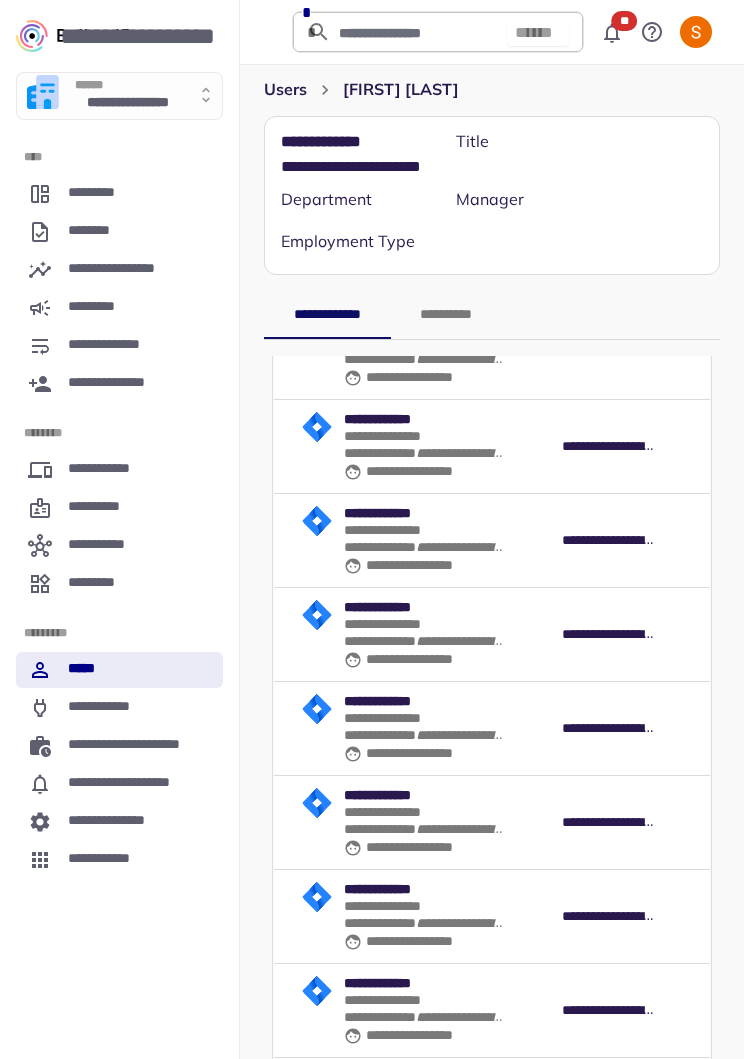 scroll, scrollTop: 341, scrollLeft: 0, axis: vertical 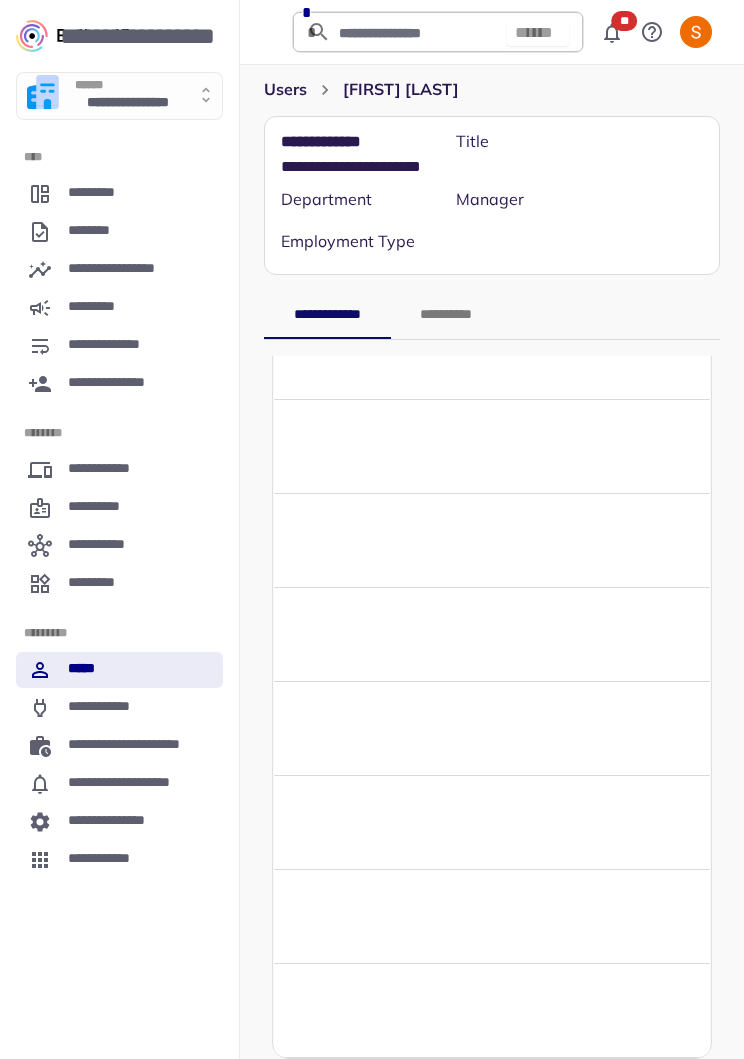 click on "**********" at bounding box center [203, 36] 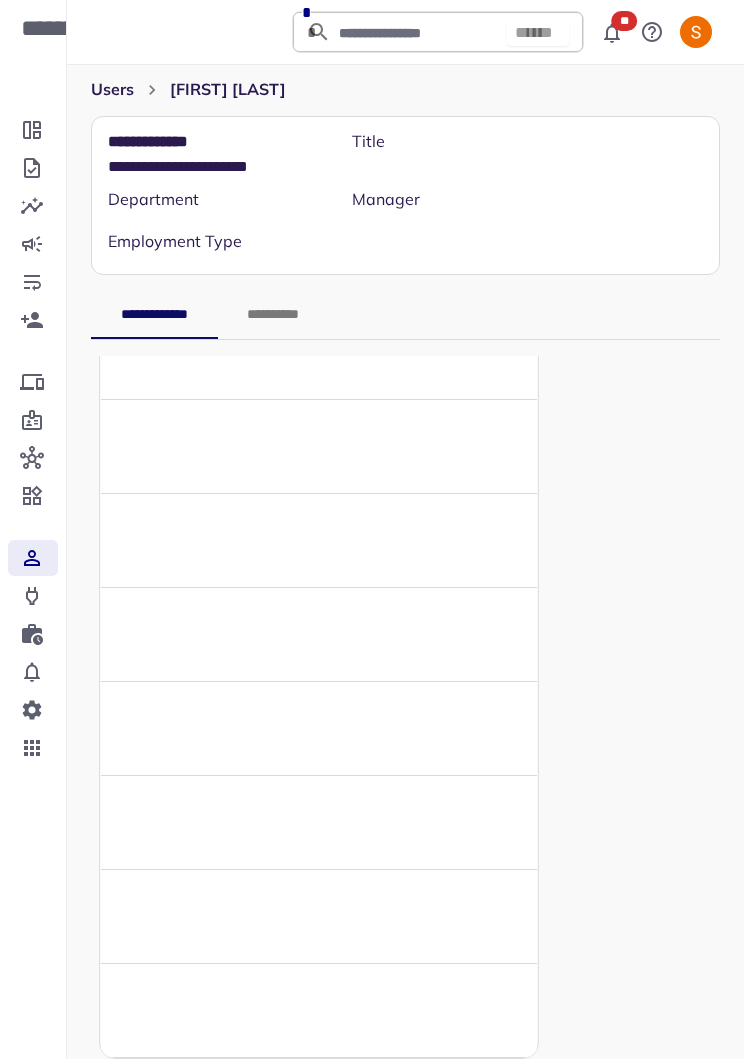 scroll, scrollTop: 0, scrollLeft: 561, axis: horizontal 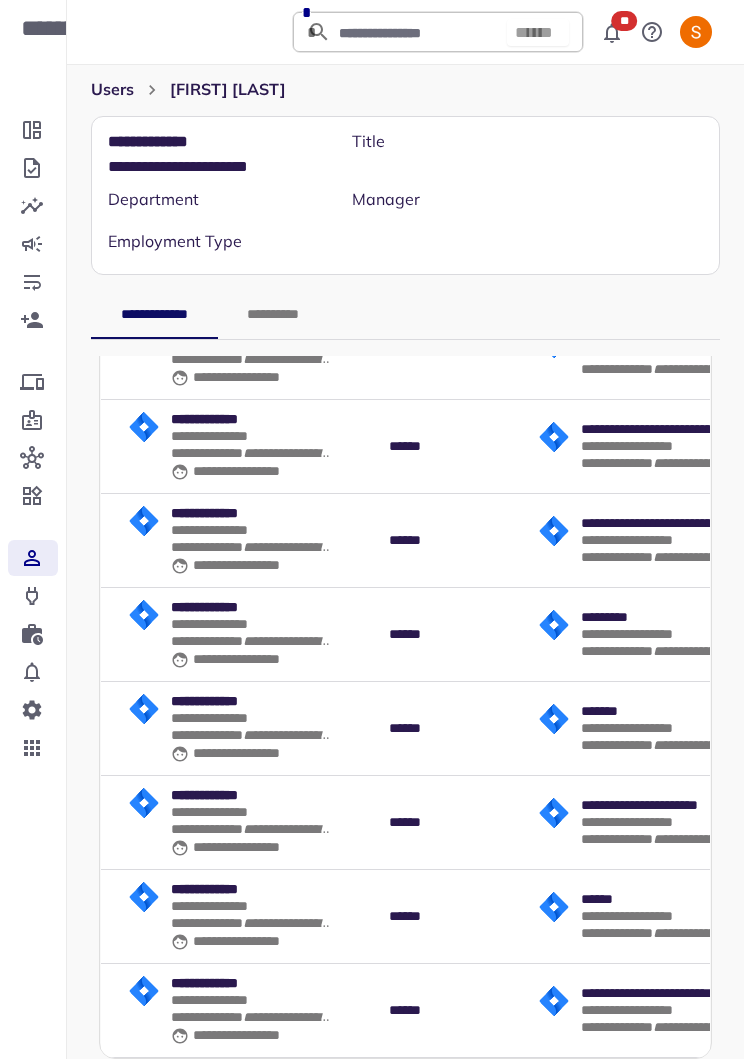 click on "**********" at bounding box center [33, 28] 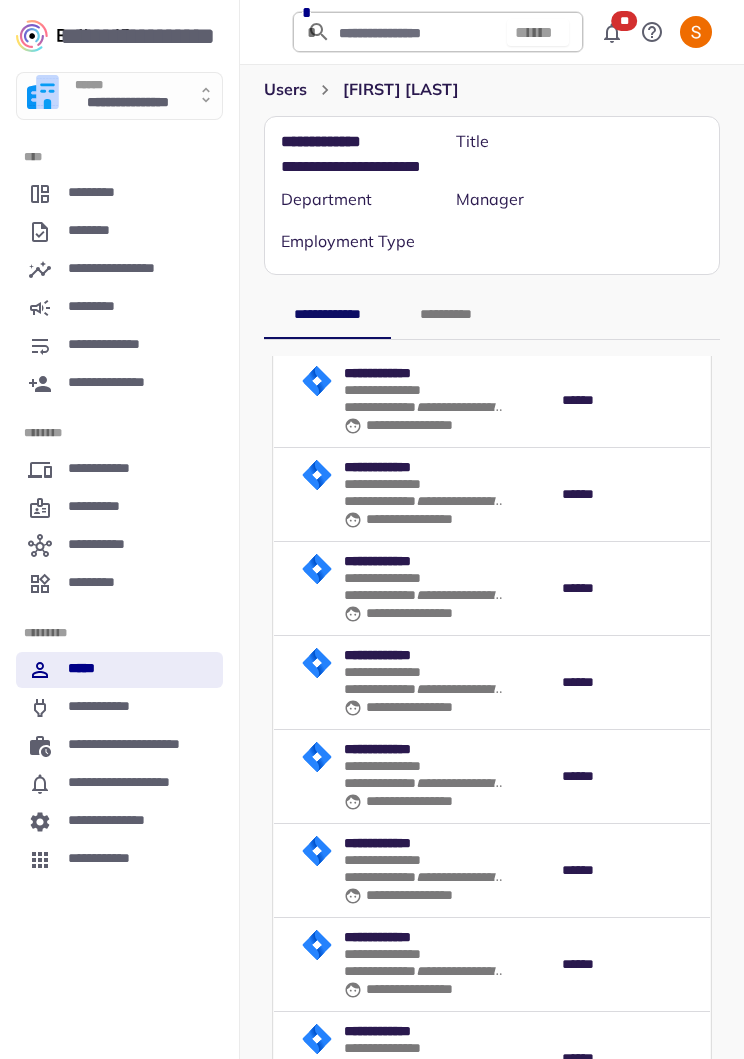 click on "users" at bounding box center (285, 90) 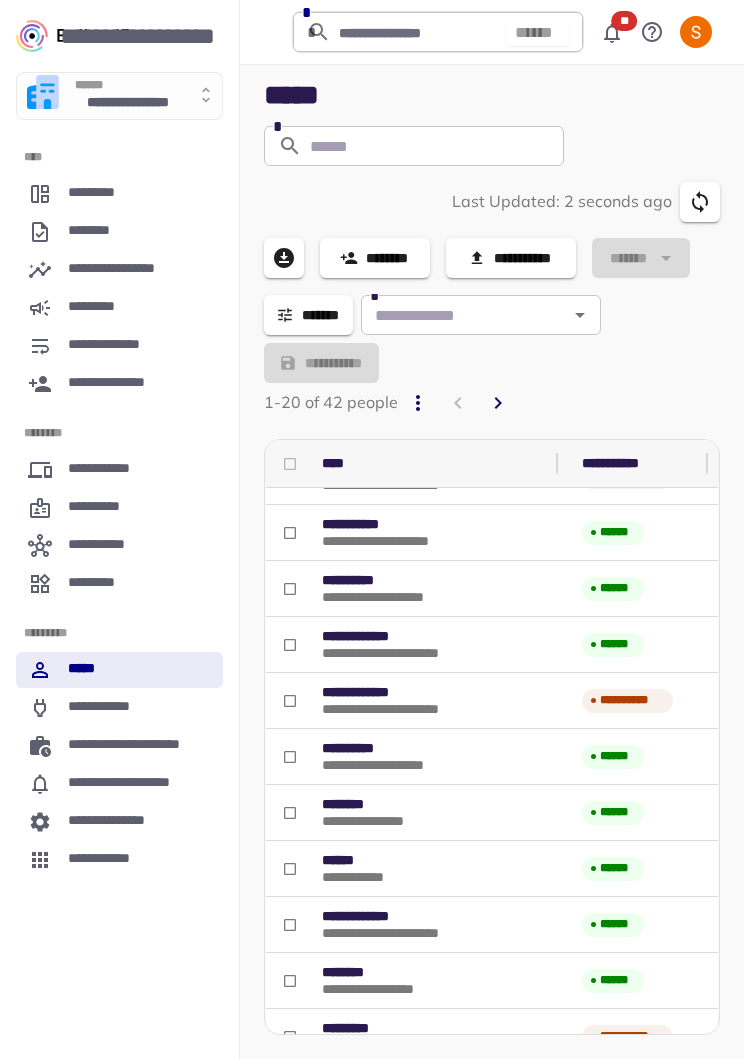 scroll, scrollTop: 543, scrollLeft: 0, axis: vertical 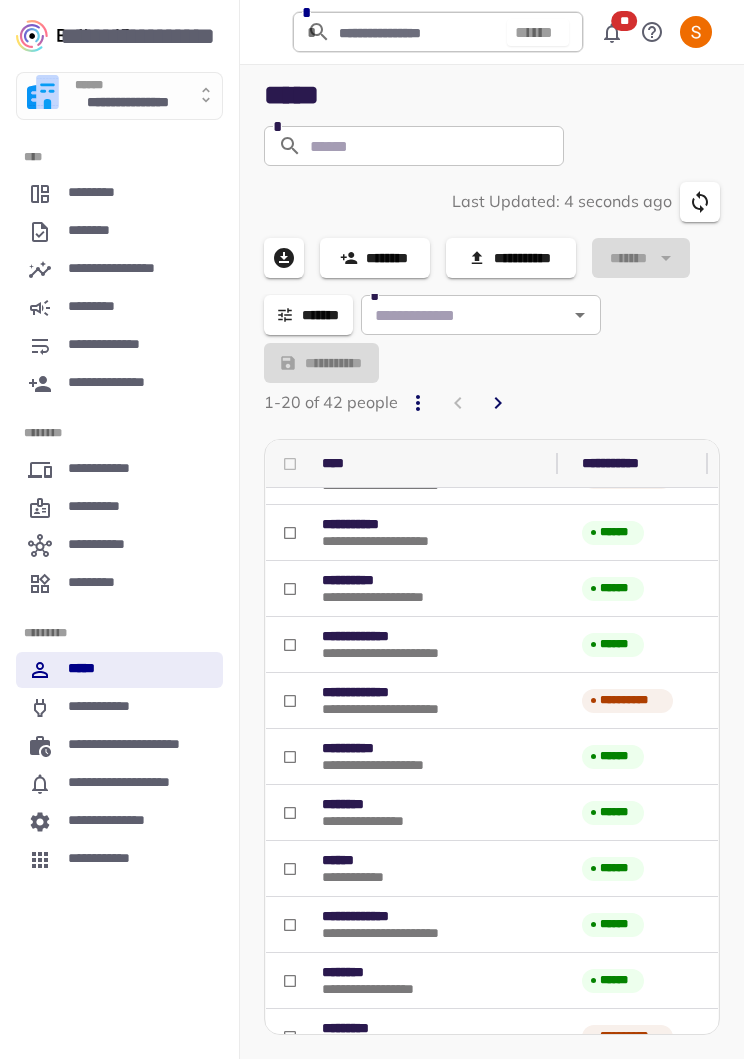 click on "**********" at bounding box center (119, 96) 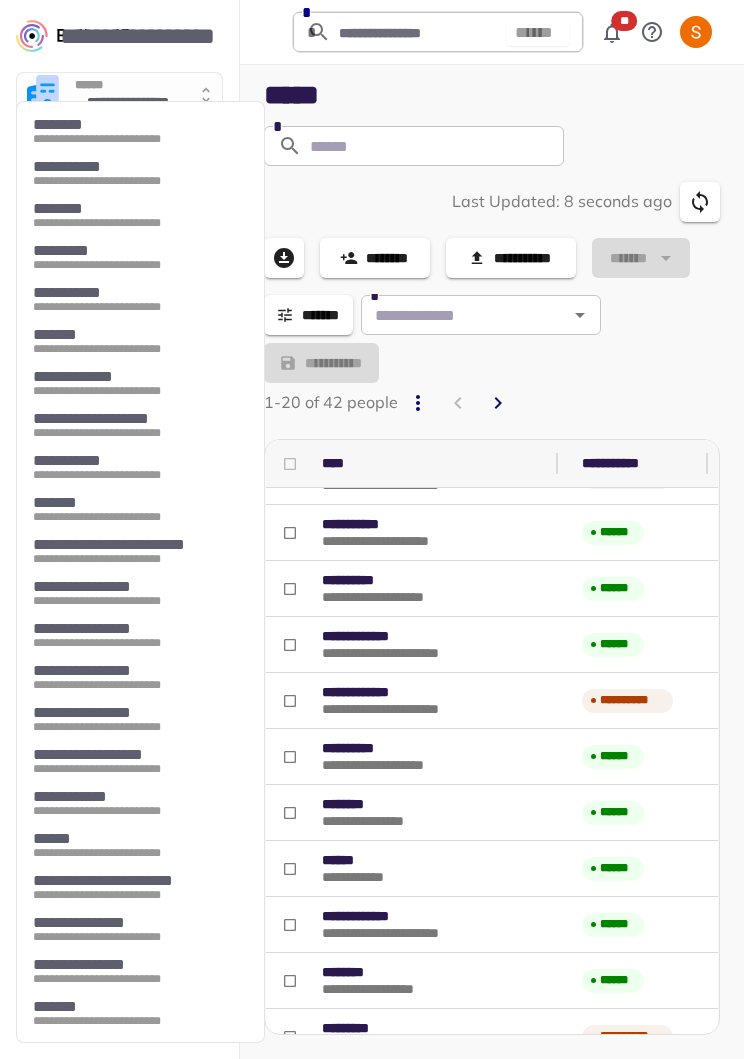 click on "**********" at bounding box center [135, 544] 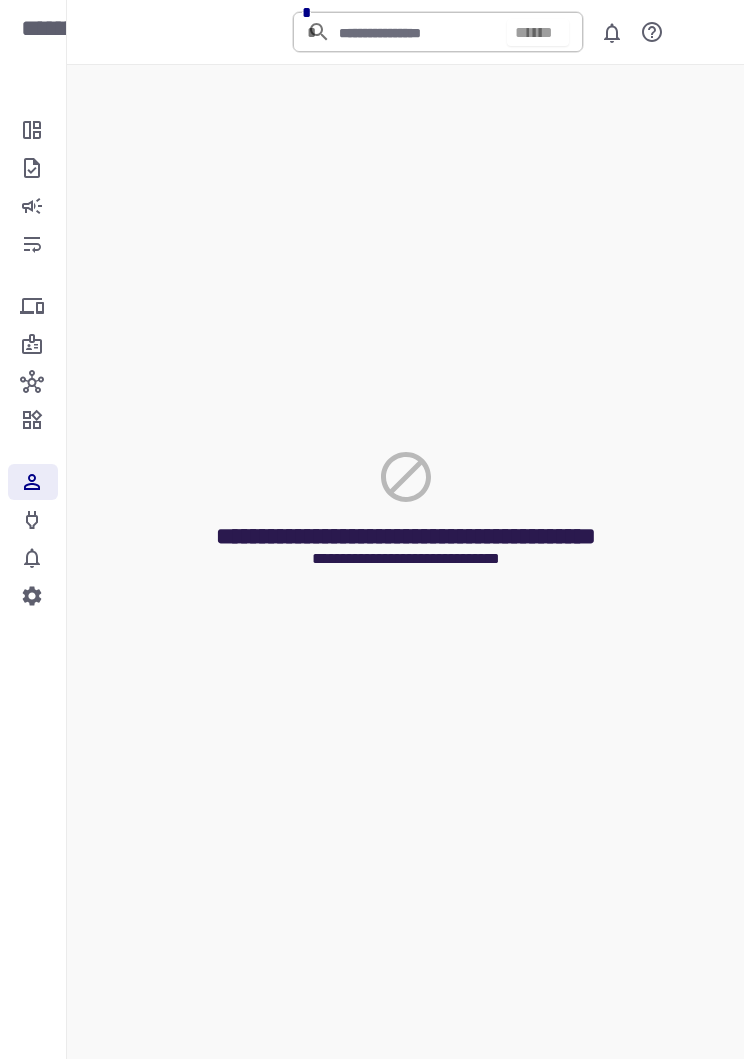 scroll, scrollTop: 0, scrollLeft: 0, axis: both 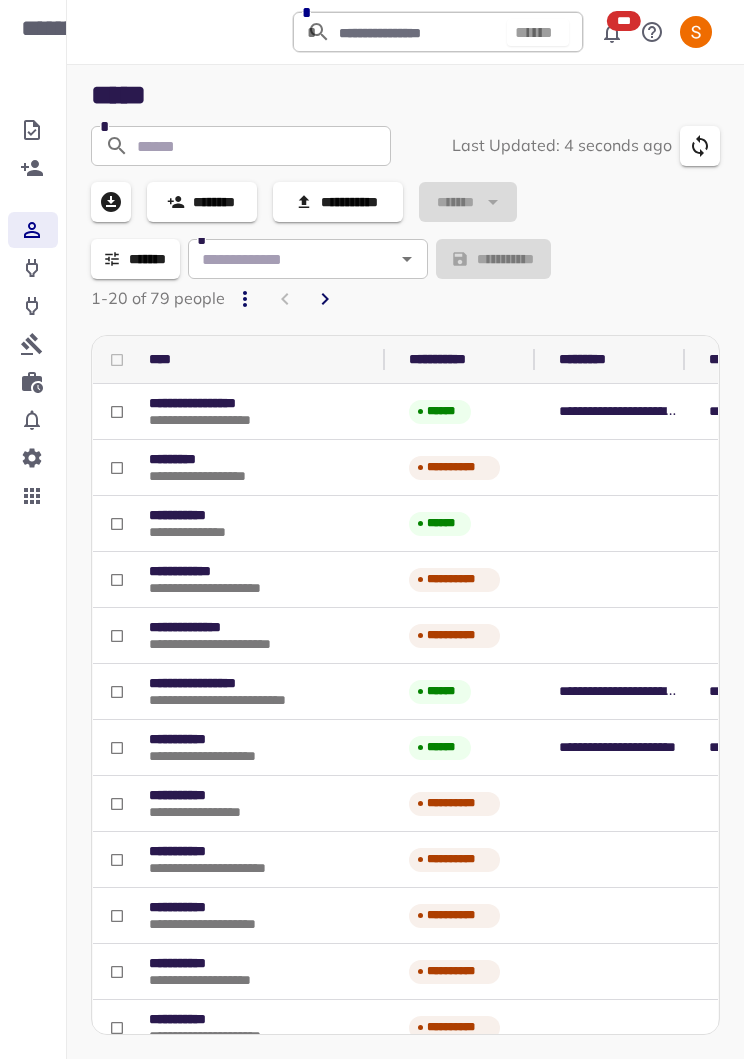 click on "**********" at bounding box center [233, 636] 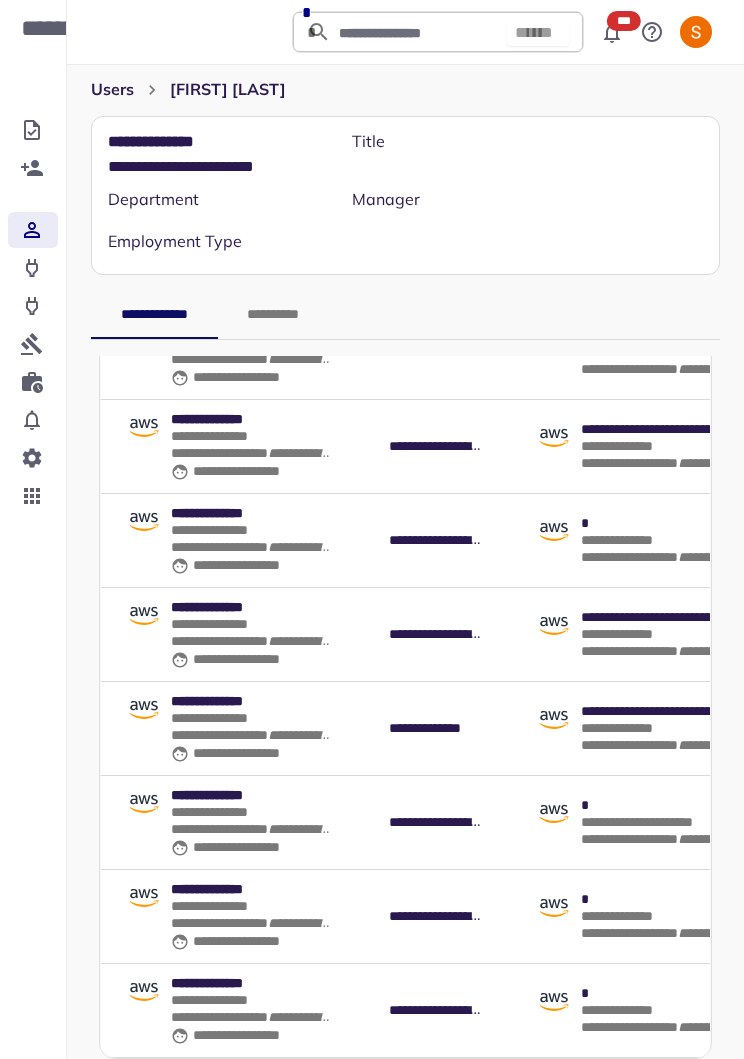 scroll, scrollTop: 1325, scrollLeft: 0, axis: vertical 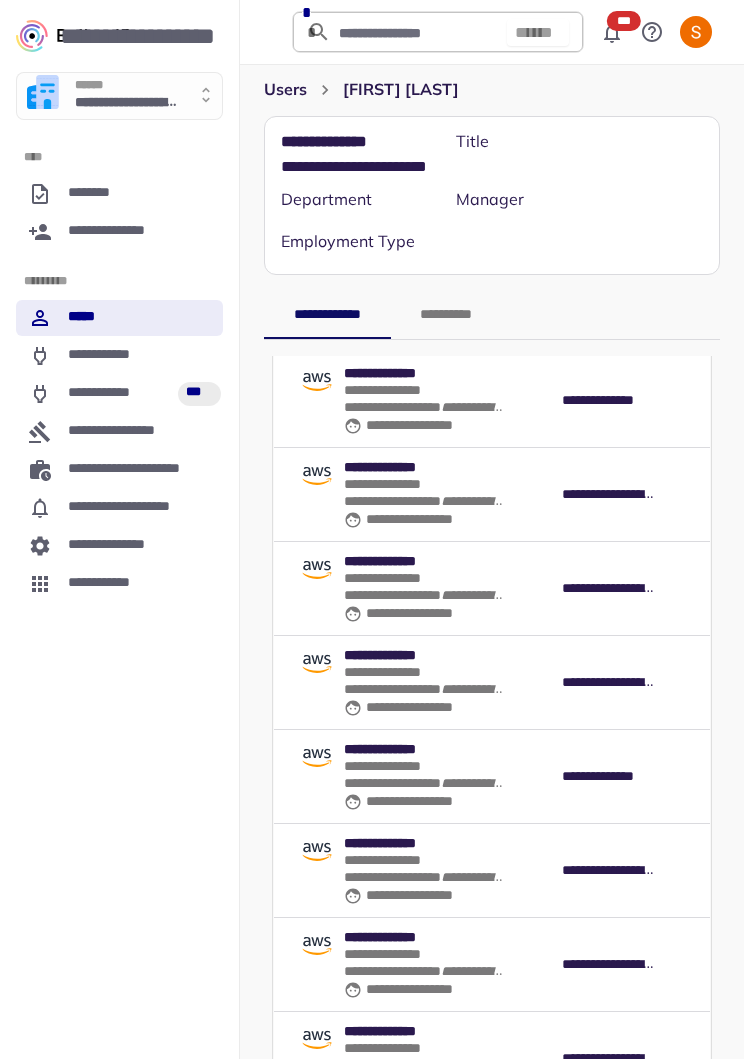 click on "*****" at bounding box center [119, 318] 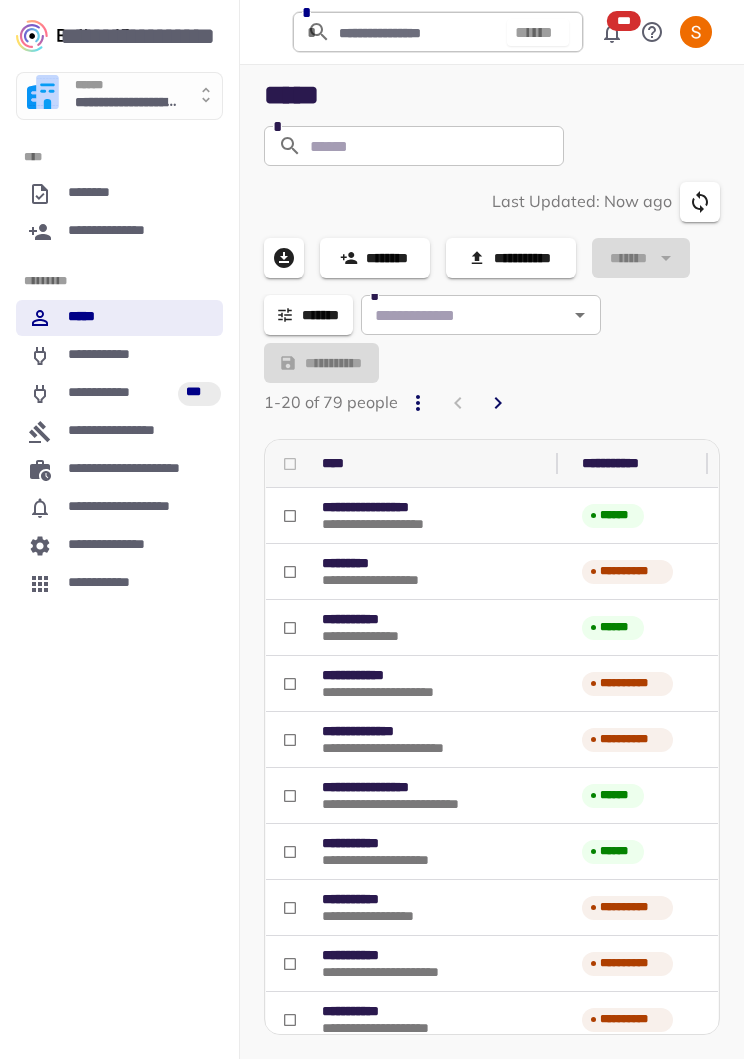 scroll, scrollTop: 31, scrollLeft: 0, axis: vertical 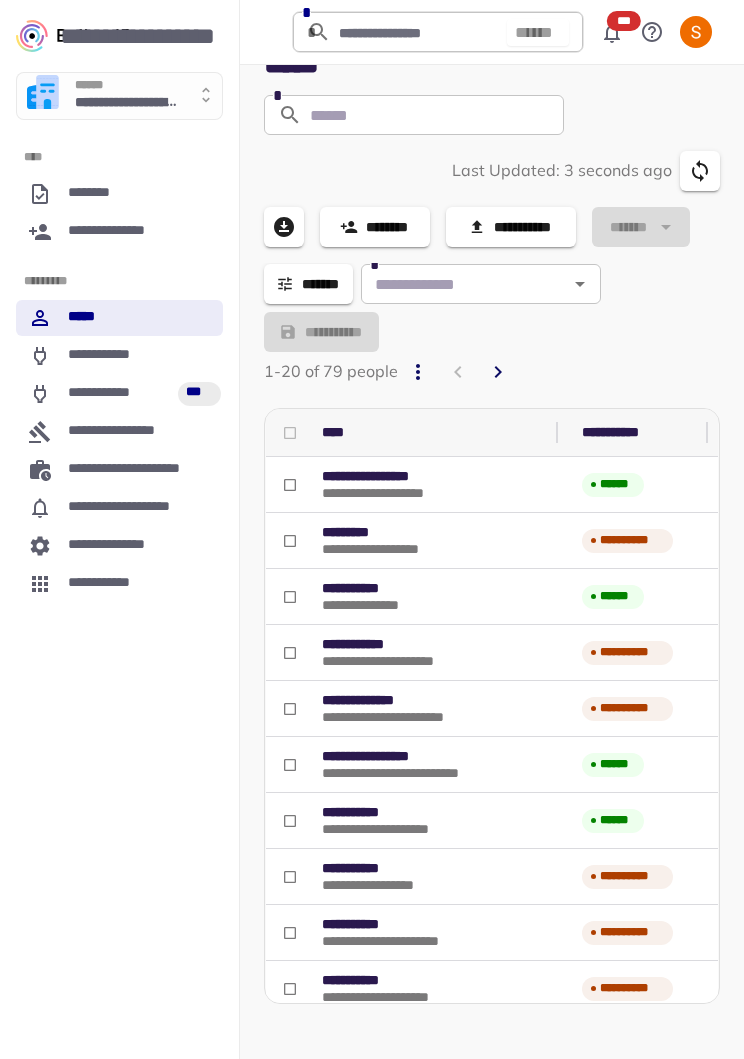 click 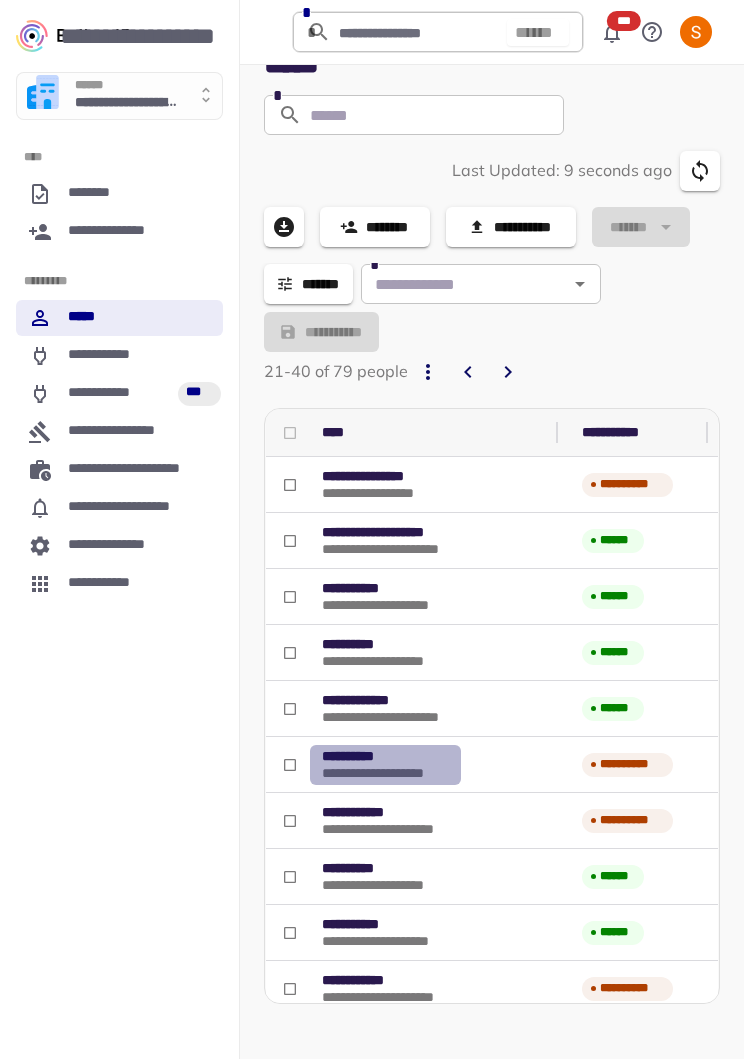 click on "**********" at bounding box center (385, 773) 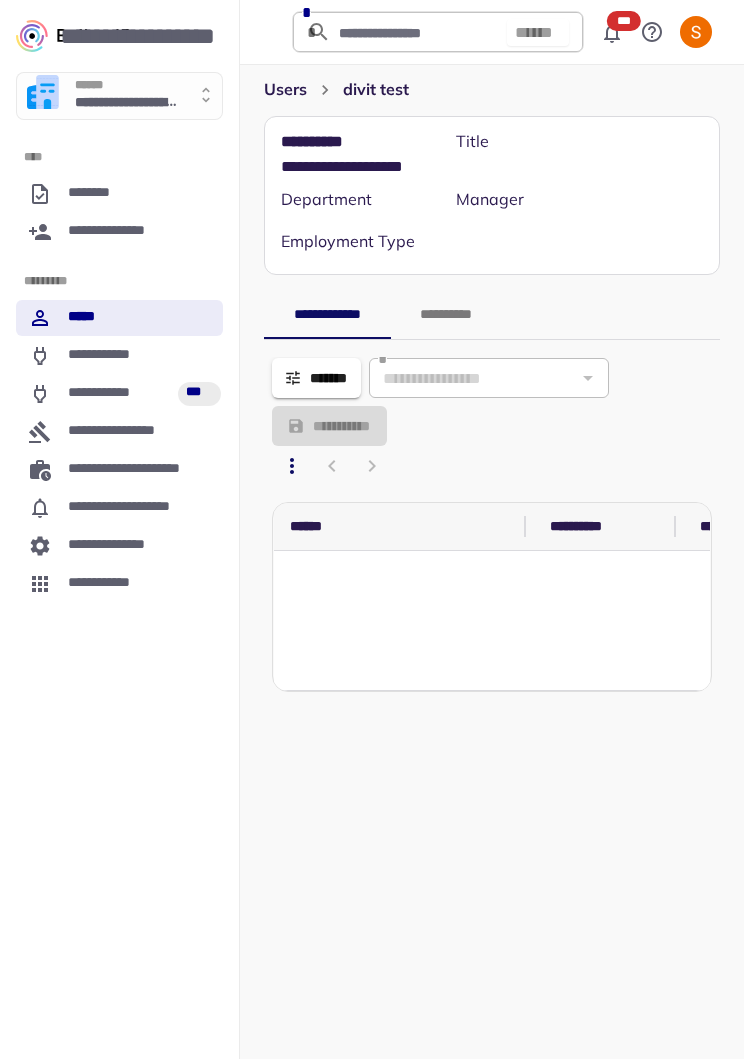 scroll, scrollTop: 2, scrollLeft: 0, axis: vertical 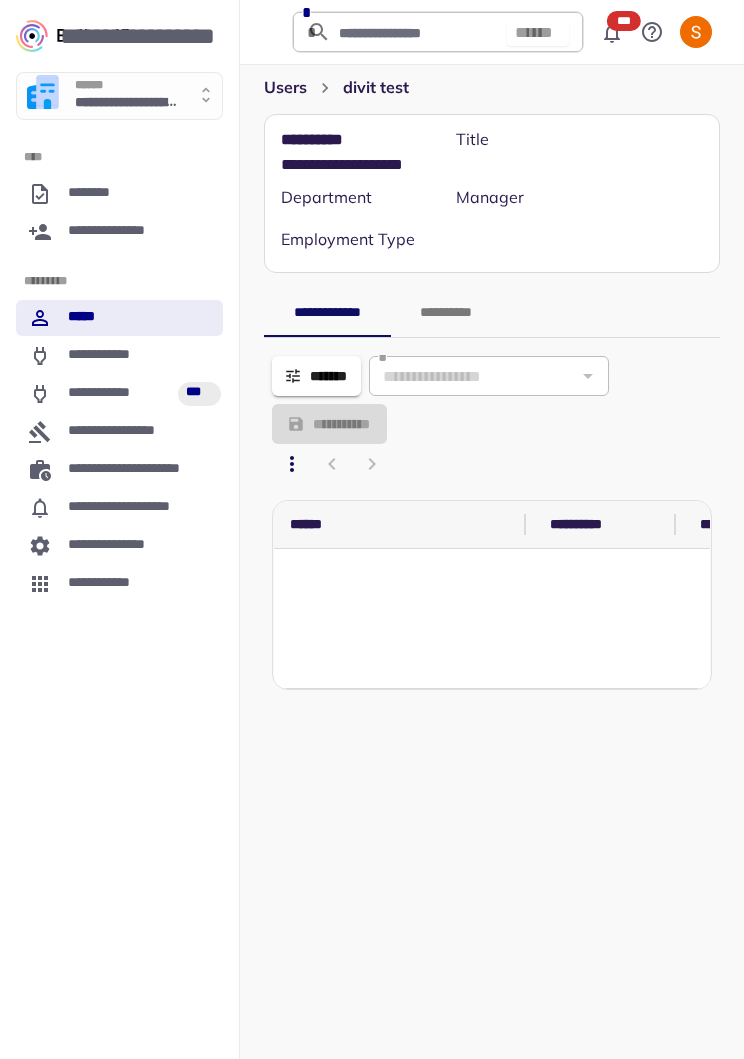 click on "users" at bounding box center (285, 88) 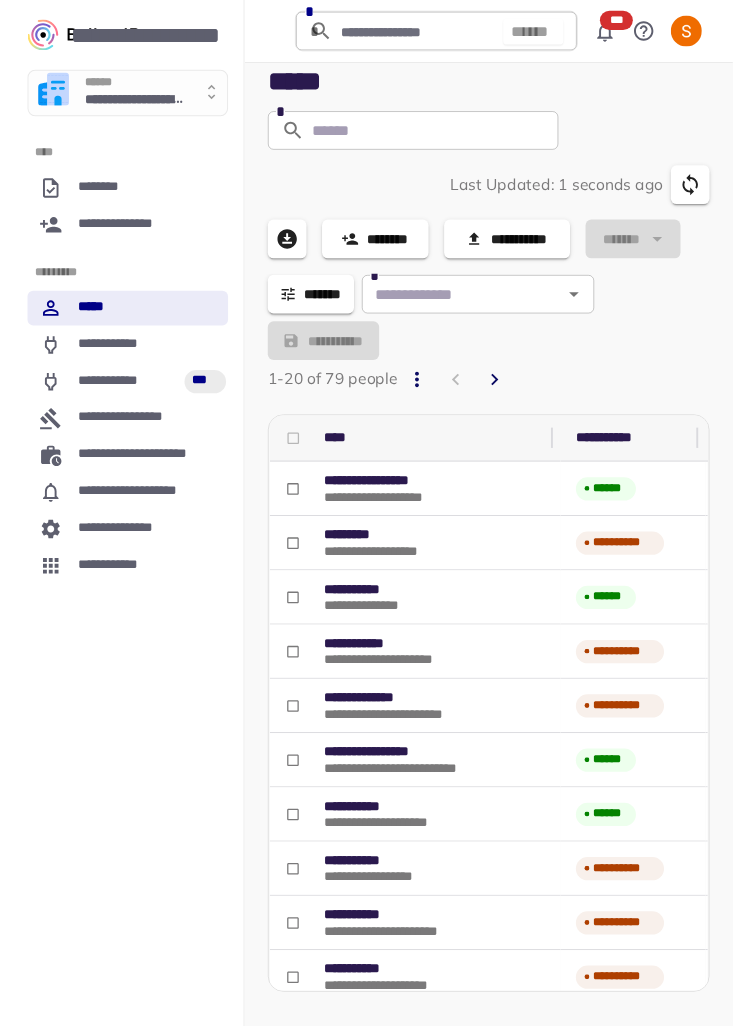 scroll, scrollTop: 31, scrollLeft: 0, axis: vertical 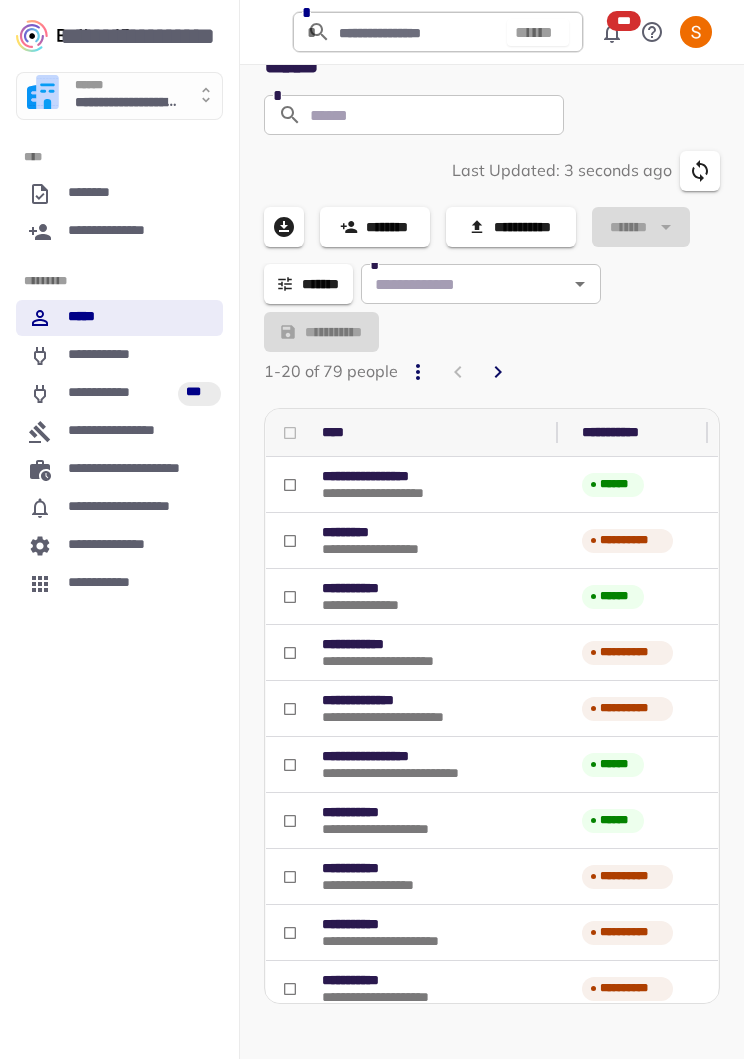 click 